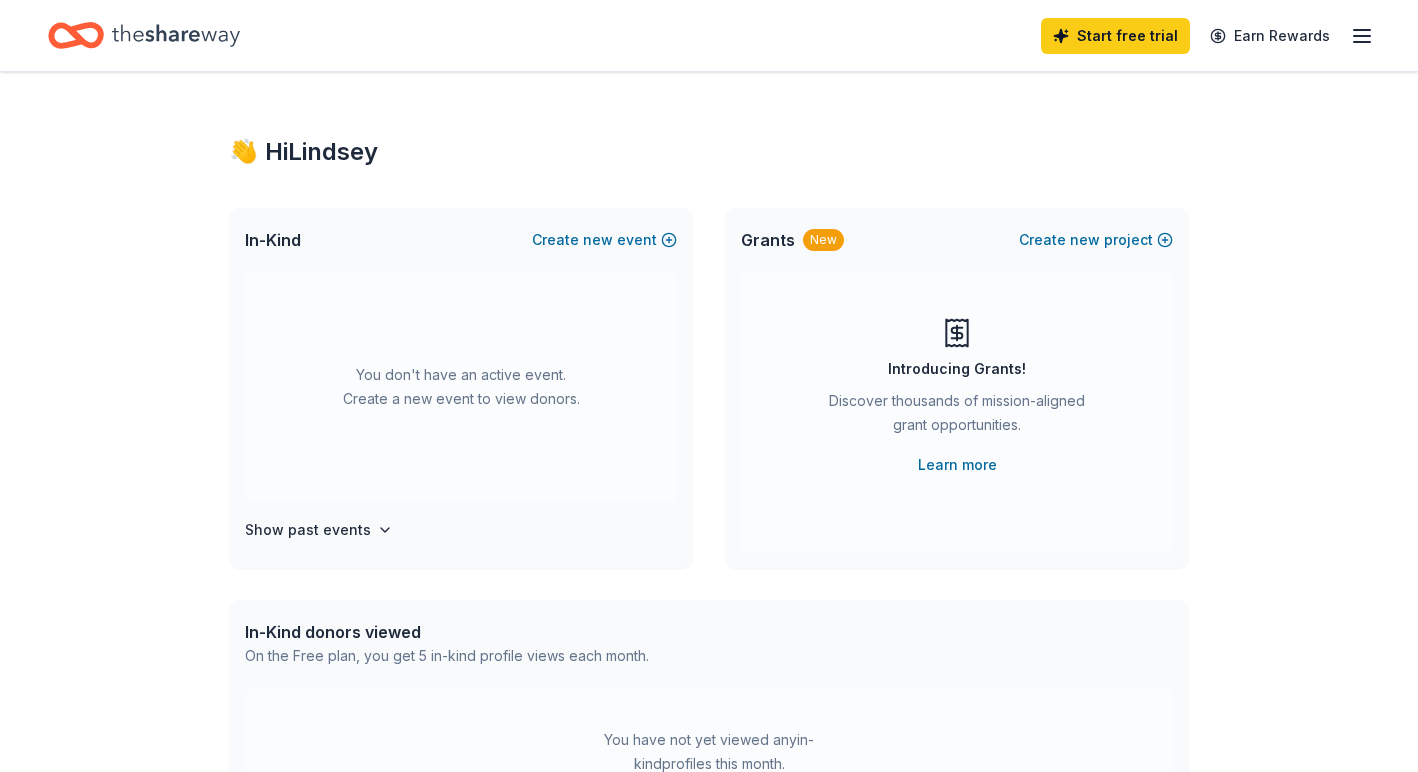 scroll, scrollTop: 0, scrollLeft: 0, axis: both 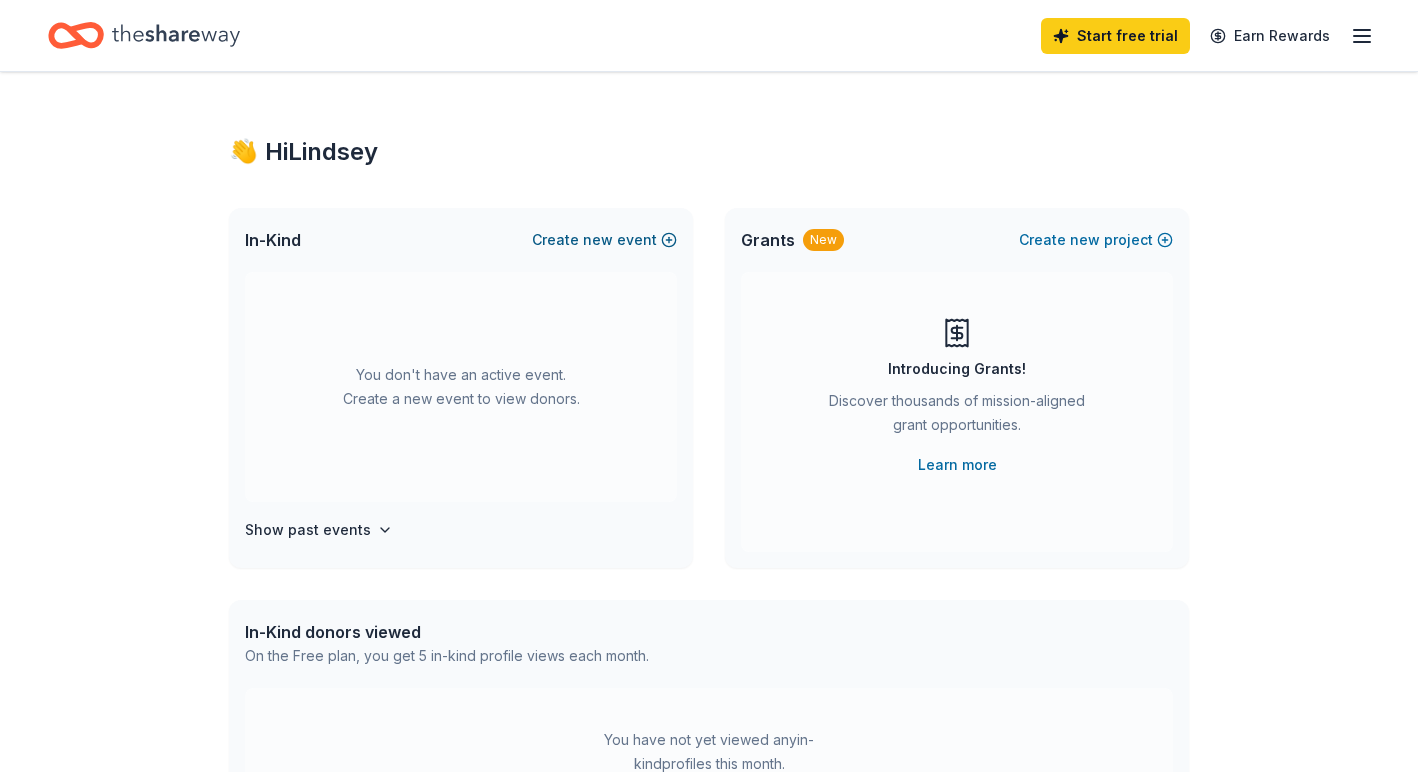 click on "Create  new  event" at bounding box center (604, 240) 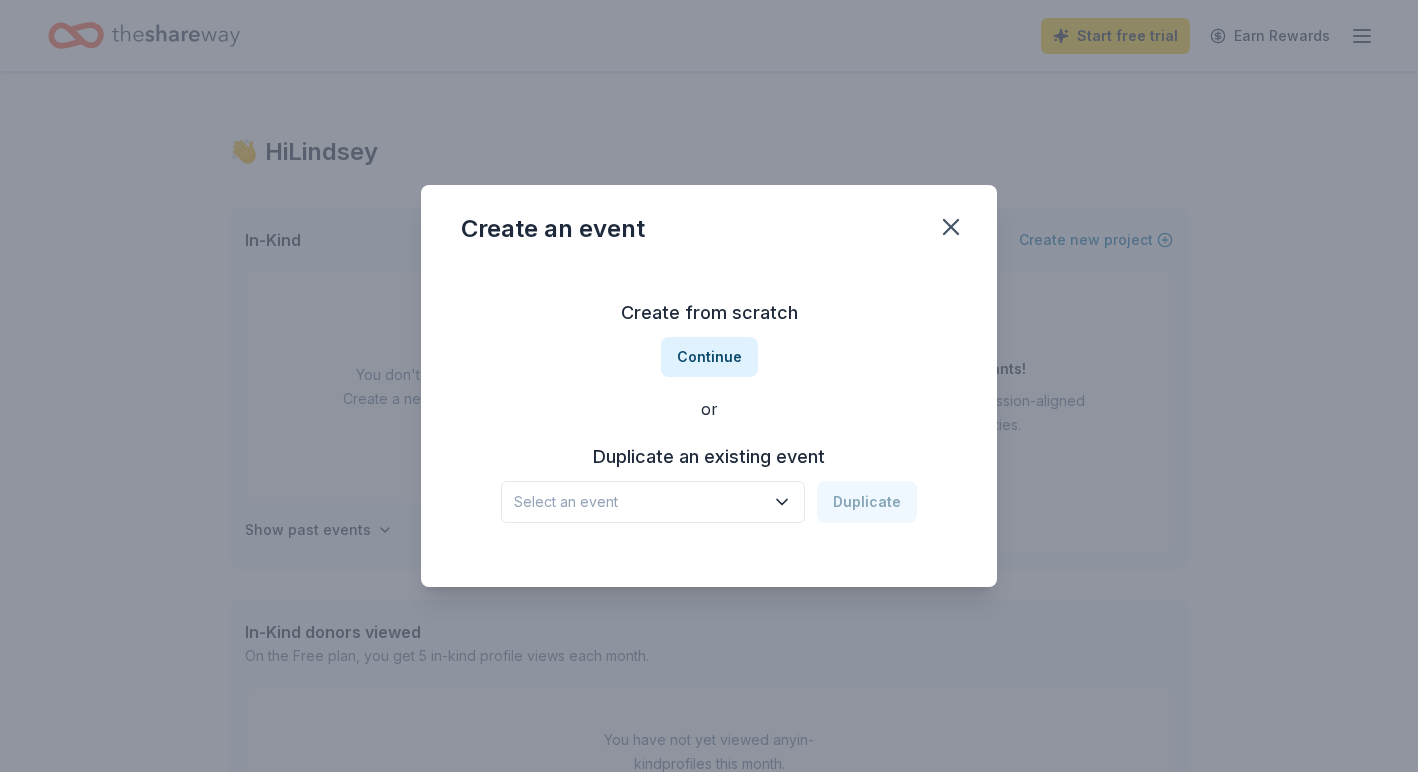 click on "Select an event" at bounding box center [639, 502] 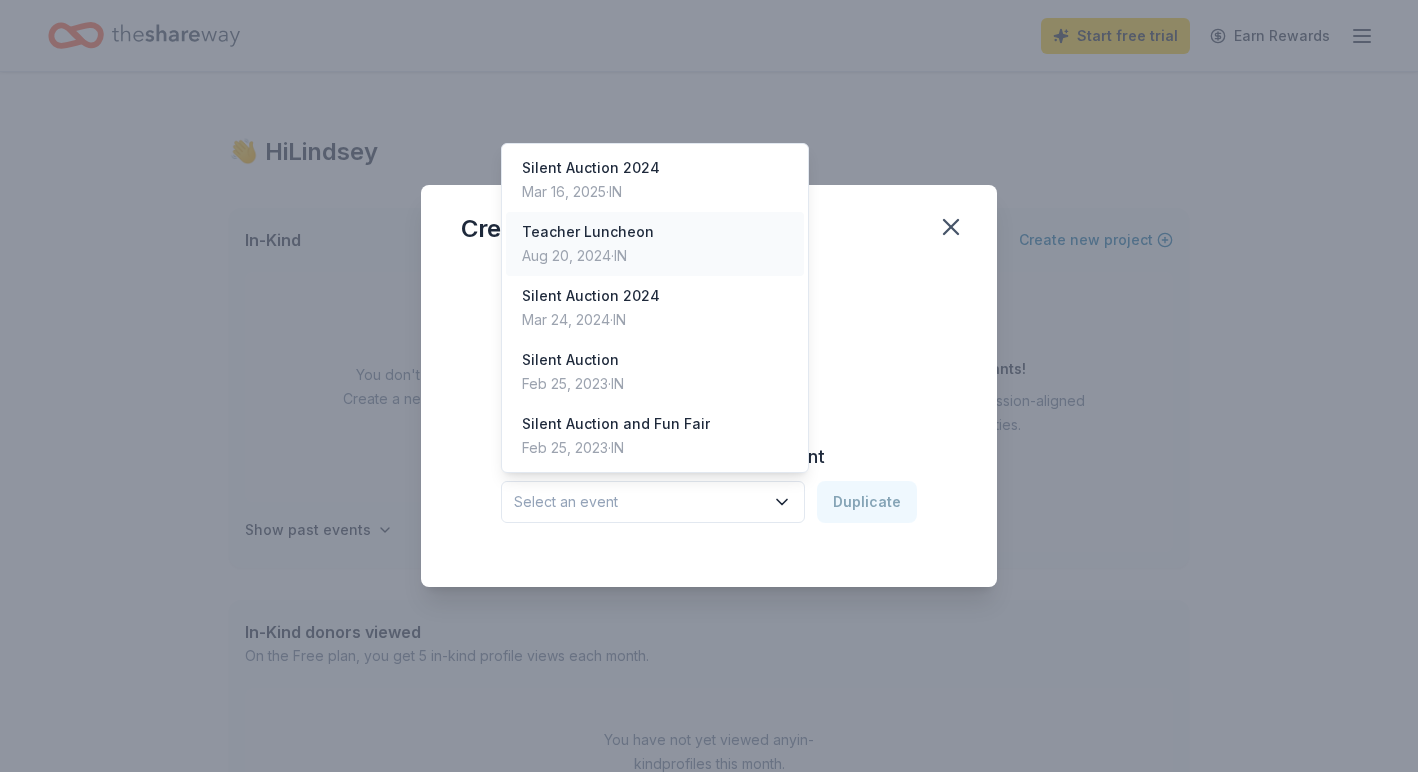 click on "Teacher Luncheon" at bounding box center (588, 232) 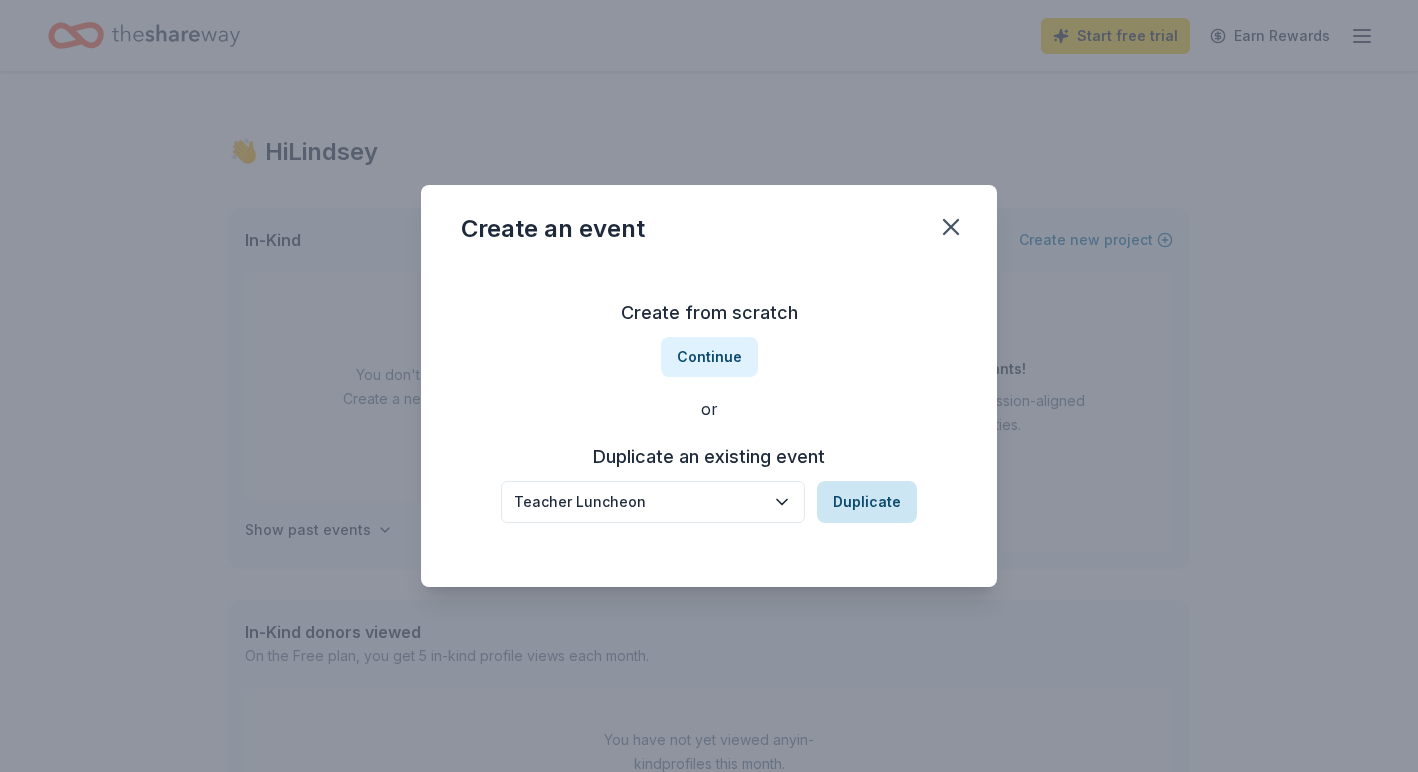 click on "Duplicate" at bounding box center [867, 502] 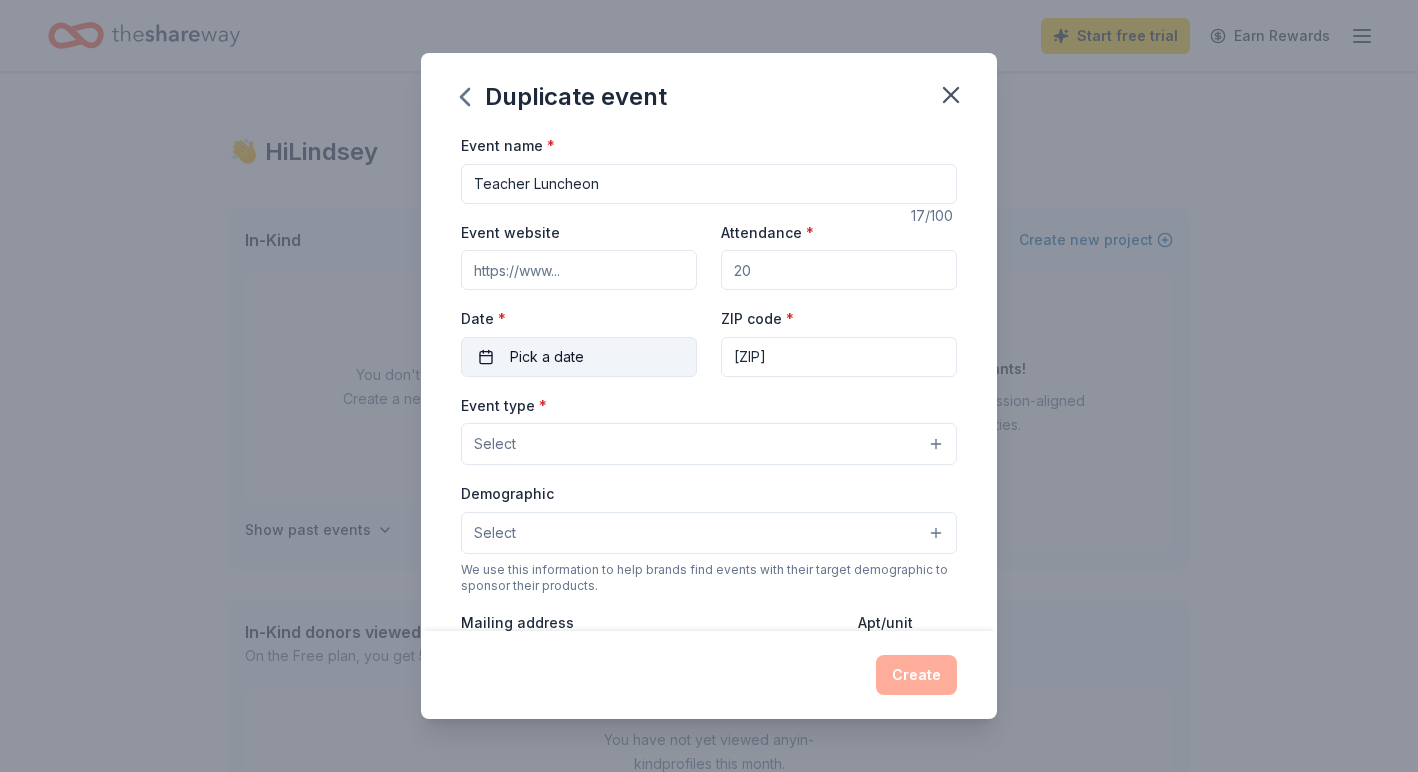 click on "Pick a date" at bounding box center (579, 357) 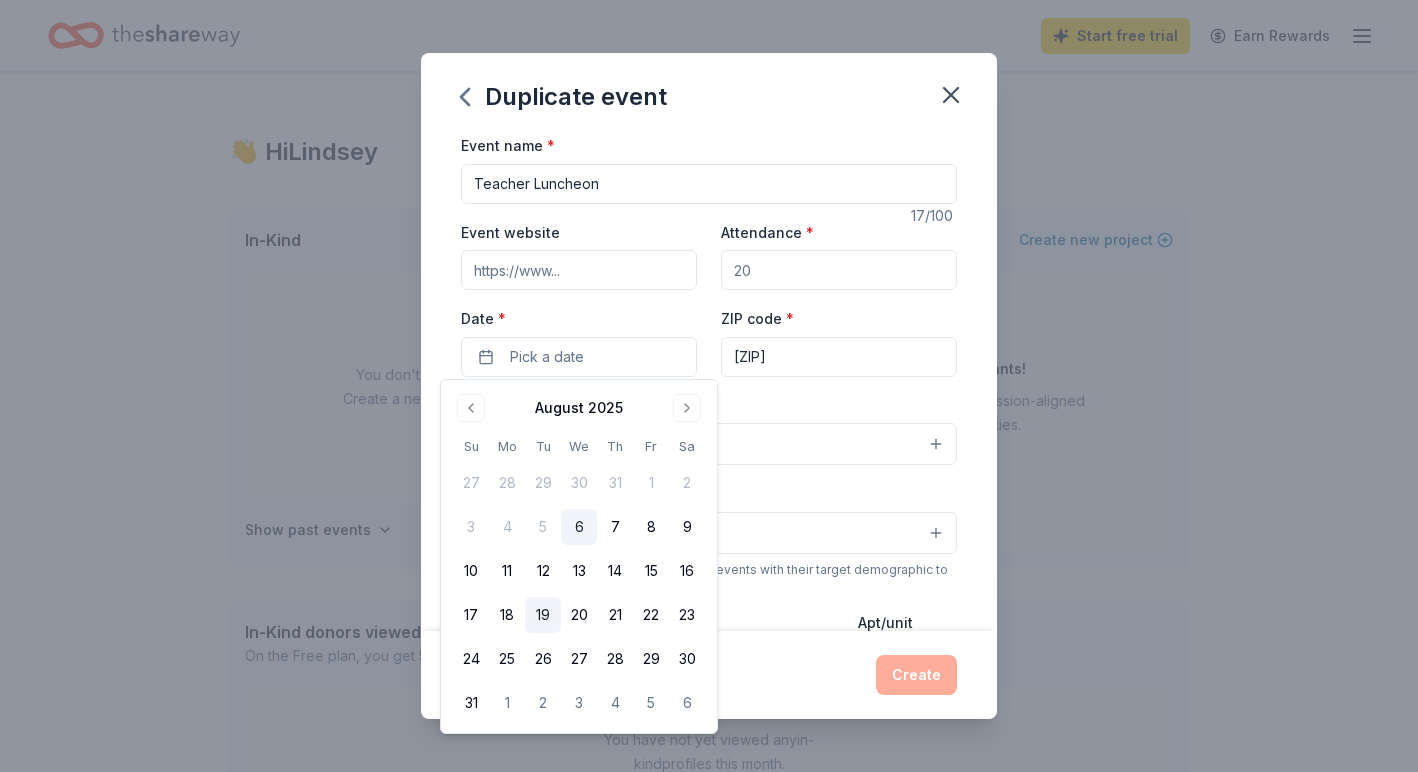 click on "19" at bounding box center [543, 615] 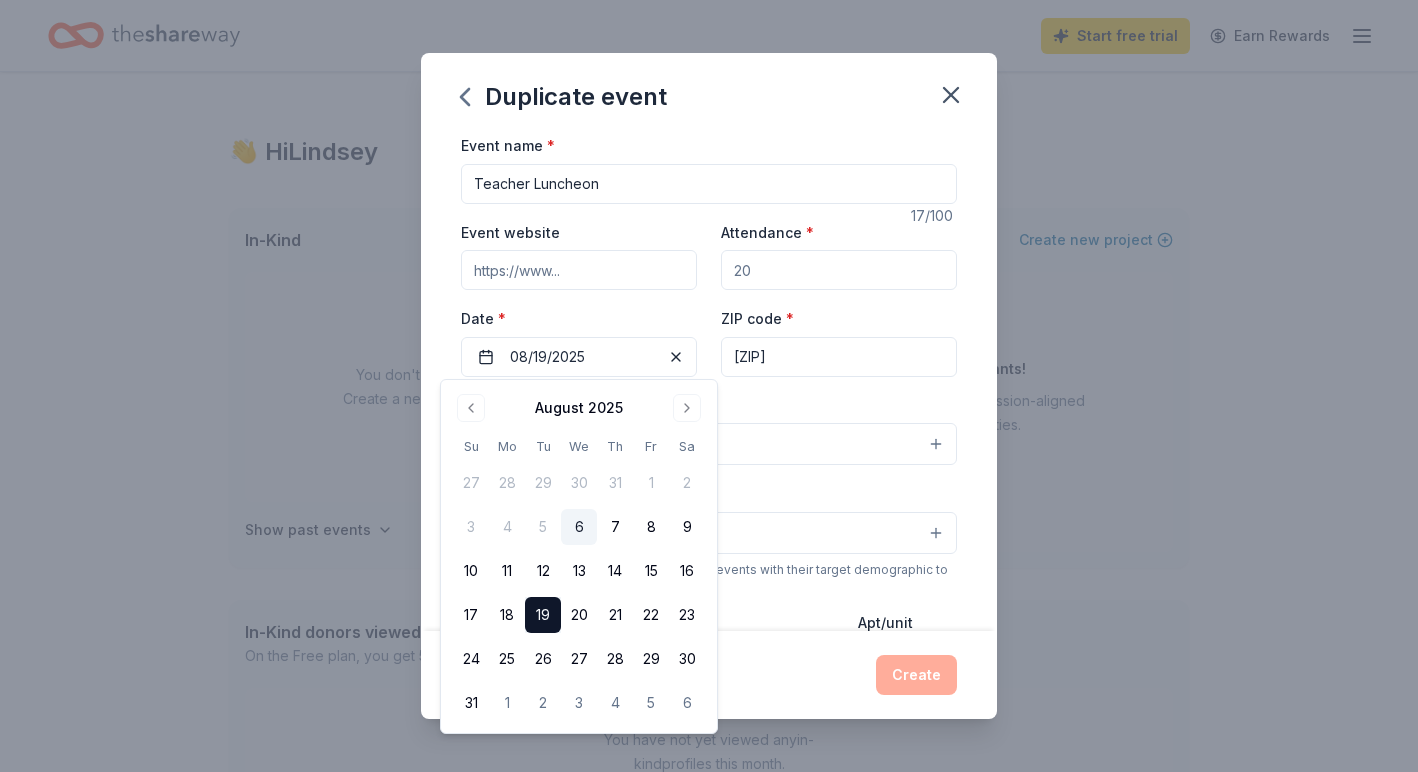 click on "Event website Attendance * Date * 08/19/2025 ZIP code * [POSTAL_CODE]" at bounding box center (709, 298) 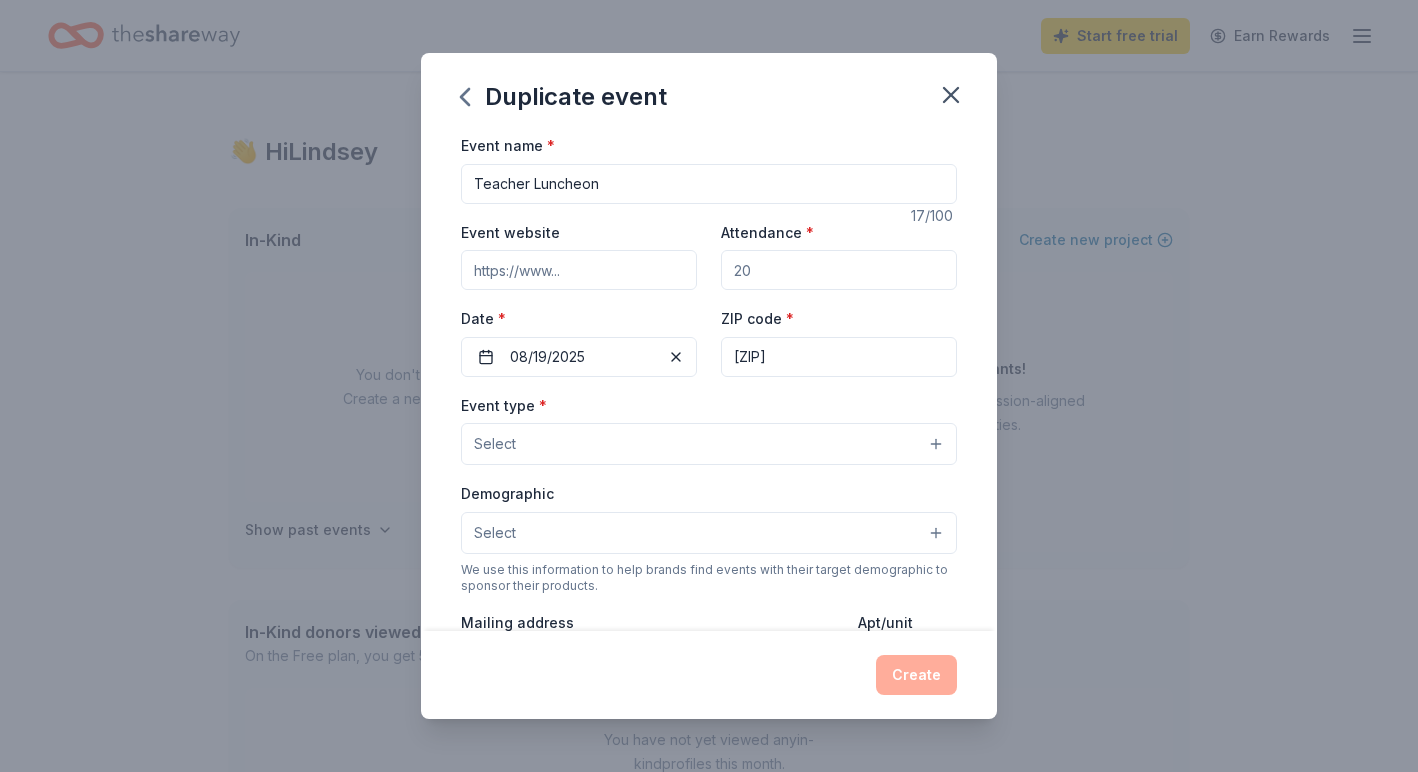 click on "Attendance *" at bounding box center [839, 270] 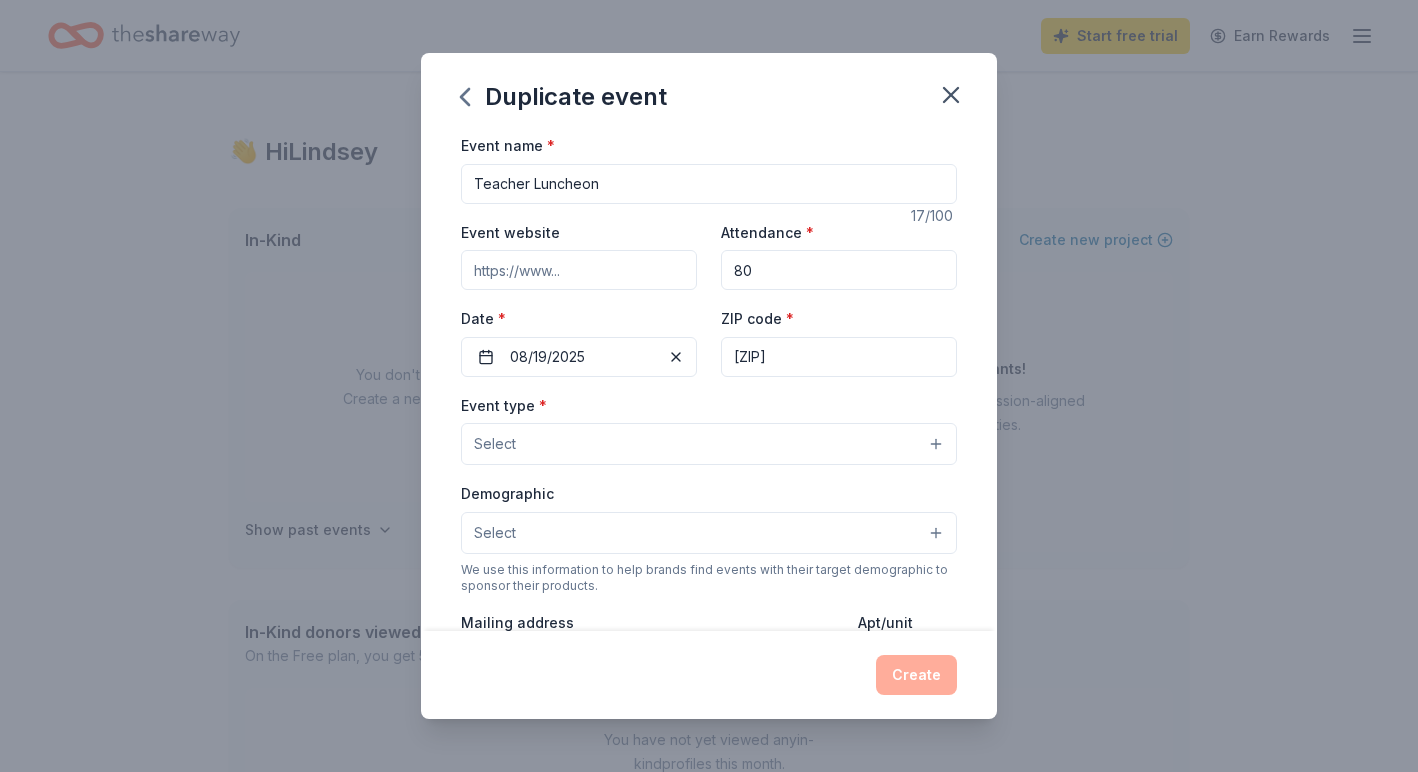 type on "80" 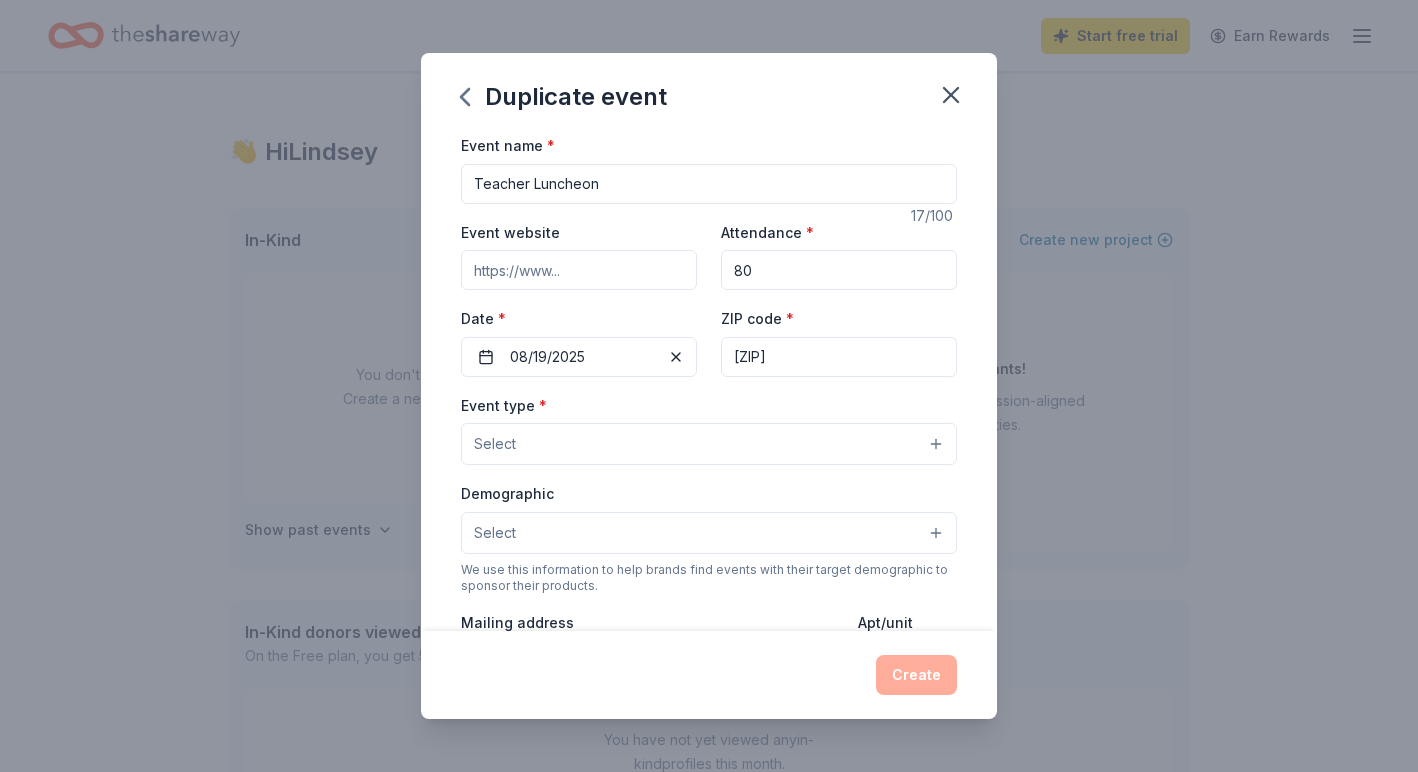 click on "Select" at bounding box center [709, 444] 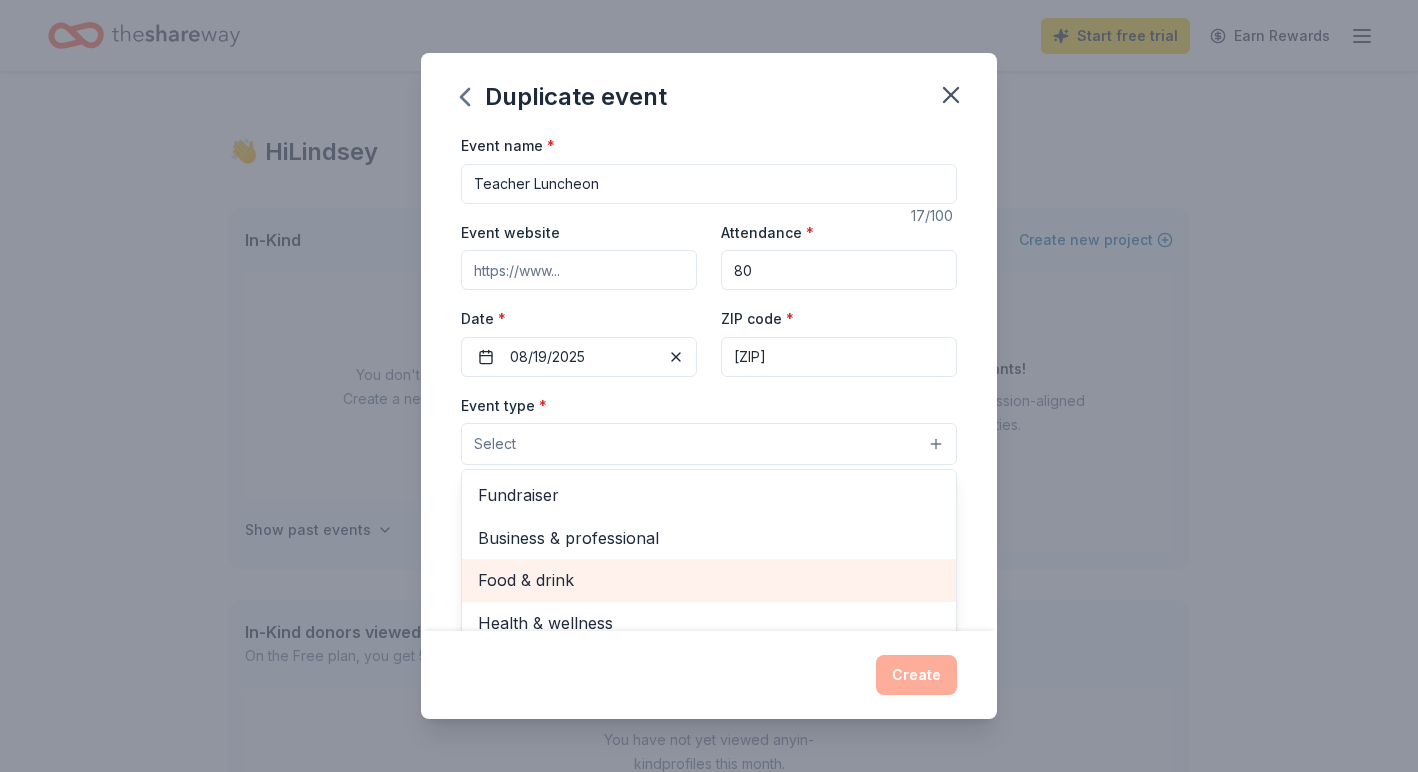 click on "Food & drink" at bounding box center [709, 580] 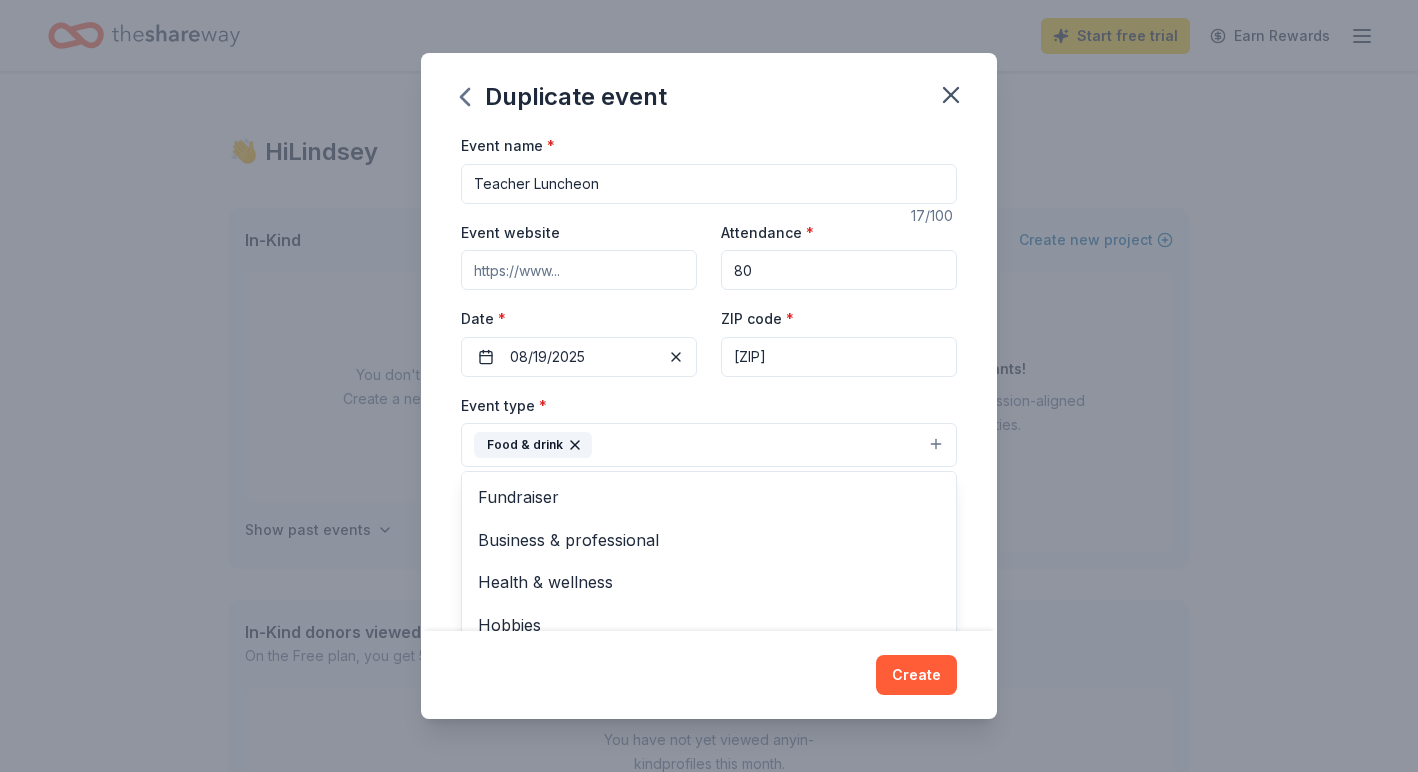click on "Event name * Teacher Luncheon 17 /100 Event website Attendance * 80 Date * 08/19/2025 ZIP code * [ZIP] Event type * Food & drink Fundraiser Business & professional Health & wellness Hobbies Music Performing & visual arts Demographic Select We use this information to help brands find events with their target demographic to sponsor their products. Mailing address Apt/unit Description What are you looking for? * Auction & raffle Meals Snacks Desserts Alcohol Beverages Send me reminders Email me reminders of donor application deadlines Recurring event Copy donors Saved Applied Approved Received Declined Not interested All copied donors will be given "saved" status in your new event. Companies that are no longer donating will not be copied." at bounding box center [709, 382] 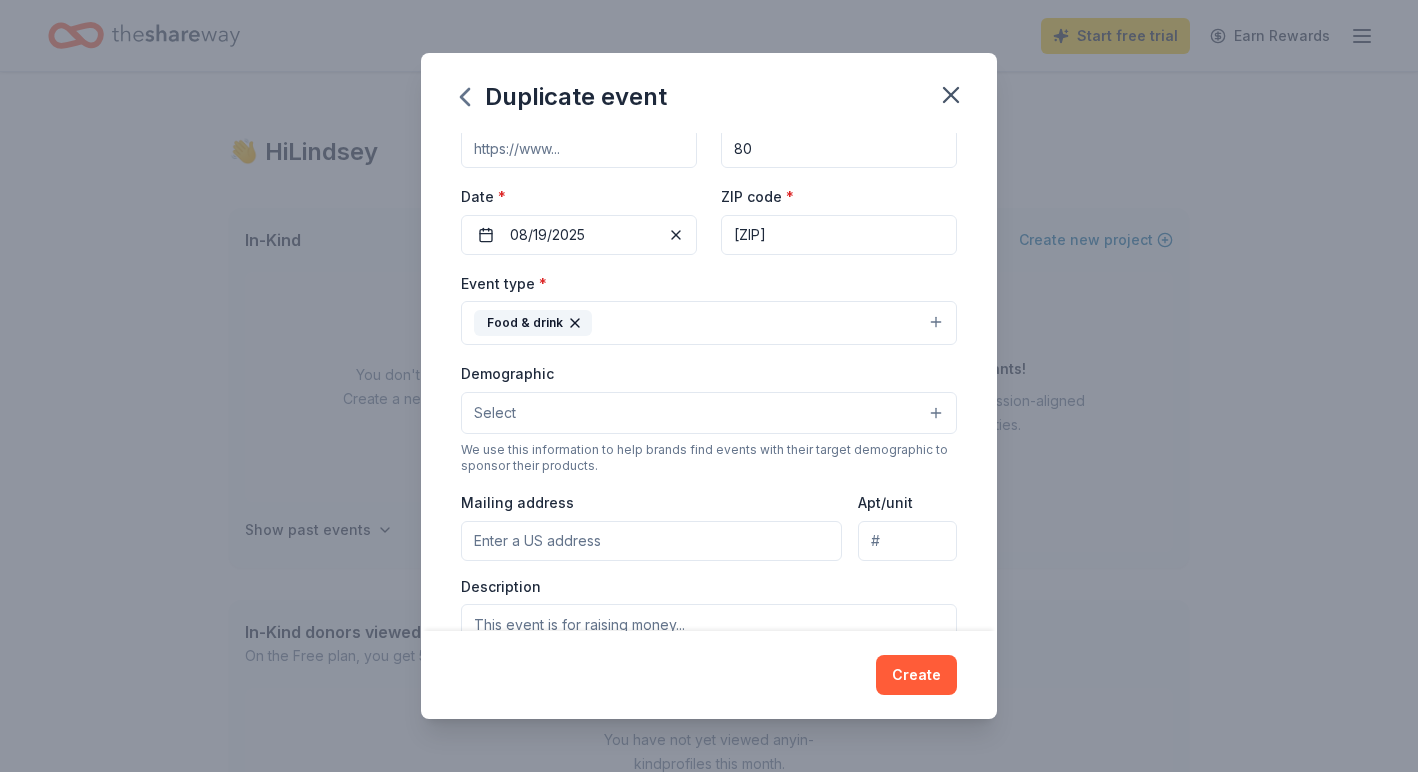 scroll, scrollTop: 141, scrollLeft: 0, axis: vertical 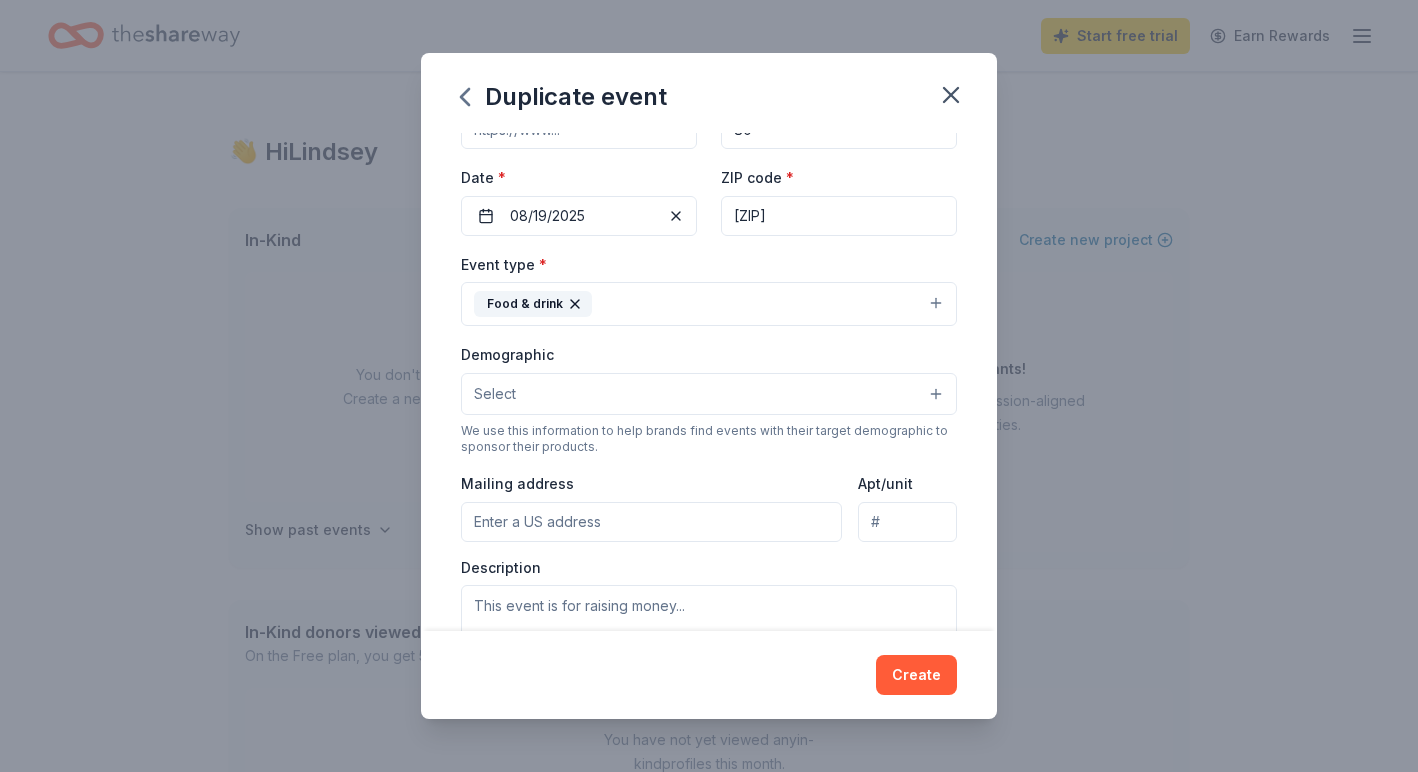 click on "Select" at bounding box center [709, 394] 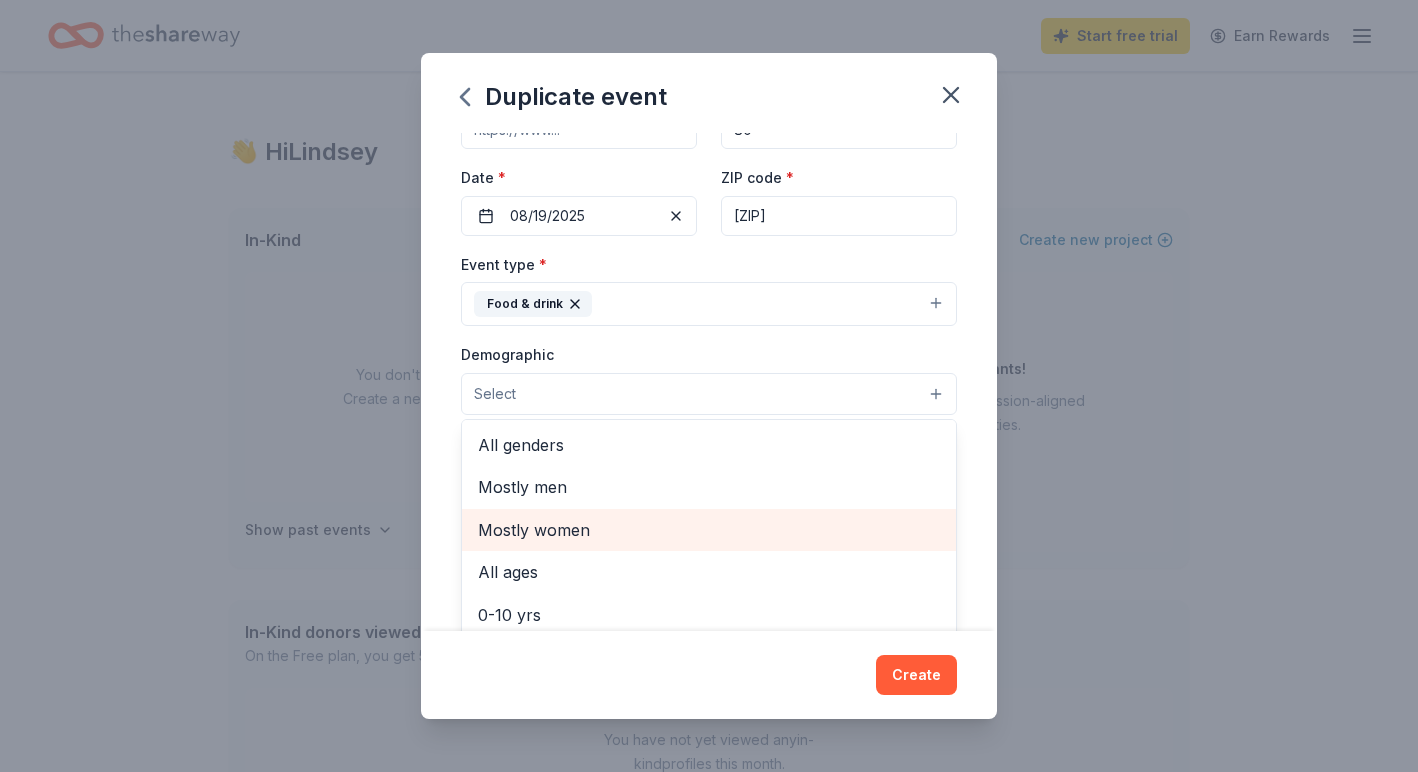 click on "Mostly women" at bounding box center (709, 530) 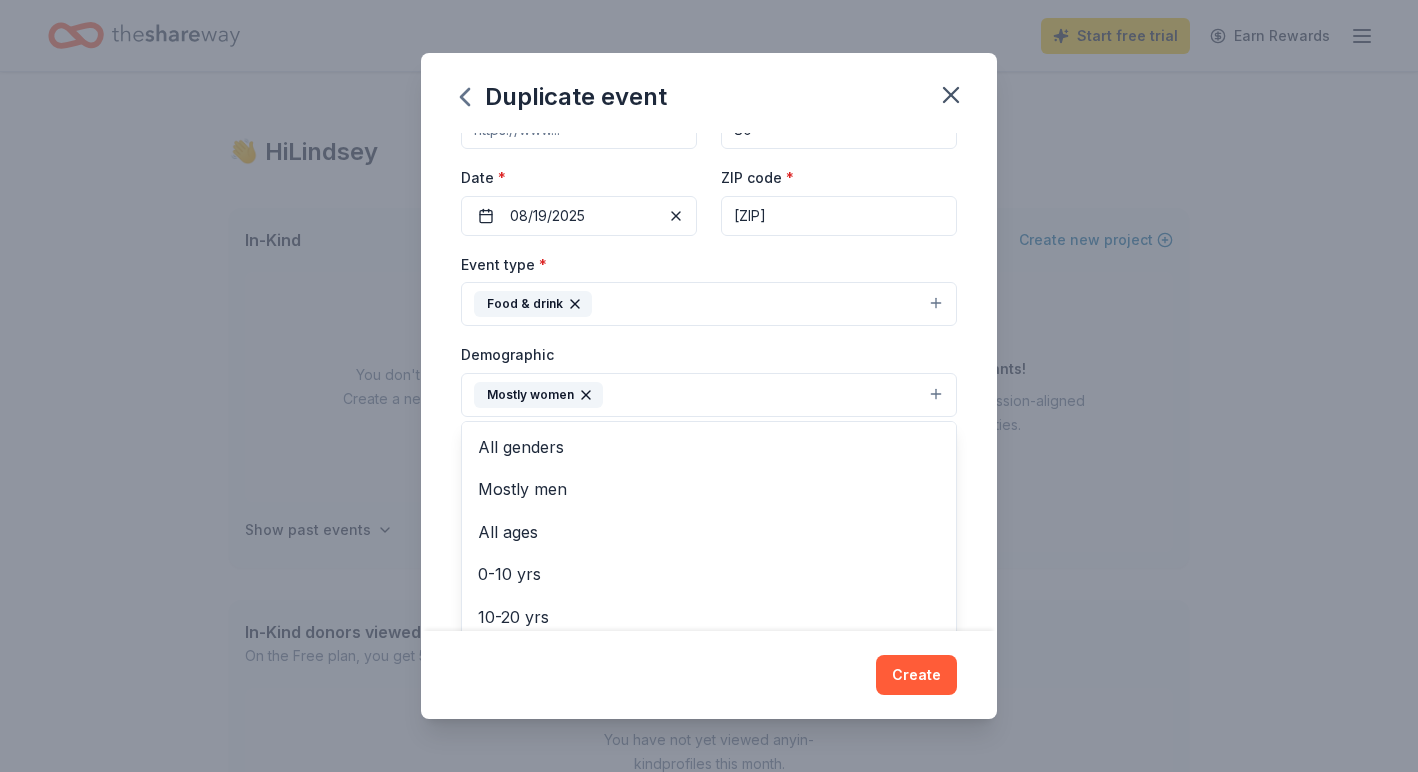 click on "Event name * Teacher Luncheon 17 /100 Event website Attendance * 80 Date * 08/19/2025 ZIP code * [ZIP] Event type * Food & drink Demographic Mostly women All genders Mostly men All ages 0-10 yrs 10-20 yrs 20-30 yrs 30-40 yrs 40-50 yrs 50-60 yrs 60-70 yrs 70-80 yrs 80+ yrs We use this information to help brands find events with their target demographic to sponsor their products. Mailing address Apt/unit Description What are you looking for? * Auction & raffle Meals Snacks Desserts Alcohol Beverages Send me reminders Email me reminders of donor application deadlines Recurring event Copy donors Saved Applied Approved Received Declined Not interested All copied donors will be given "saved" status in your new event. Companies that are no longer donating will not be copied." at bounding box center [709, 382] 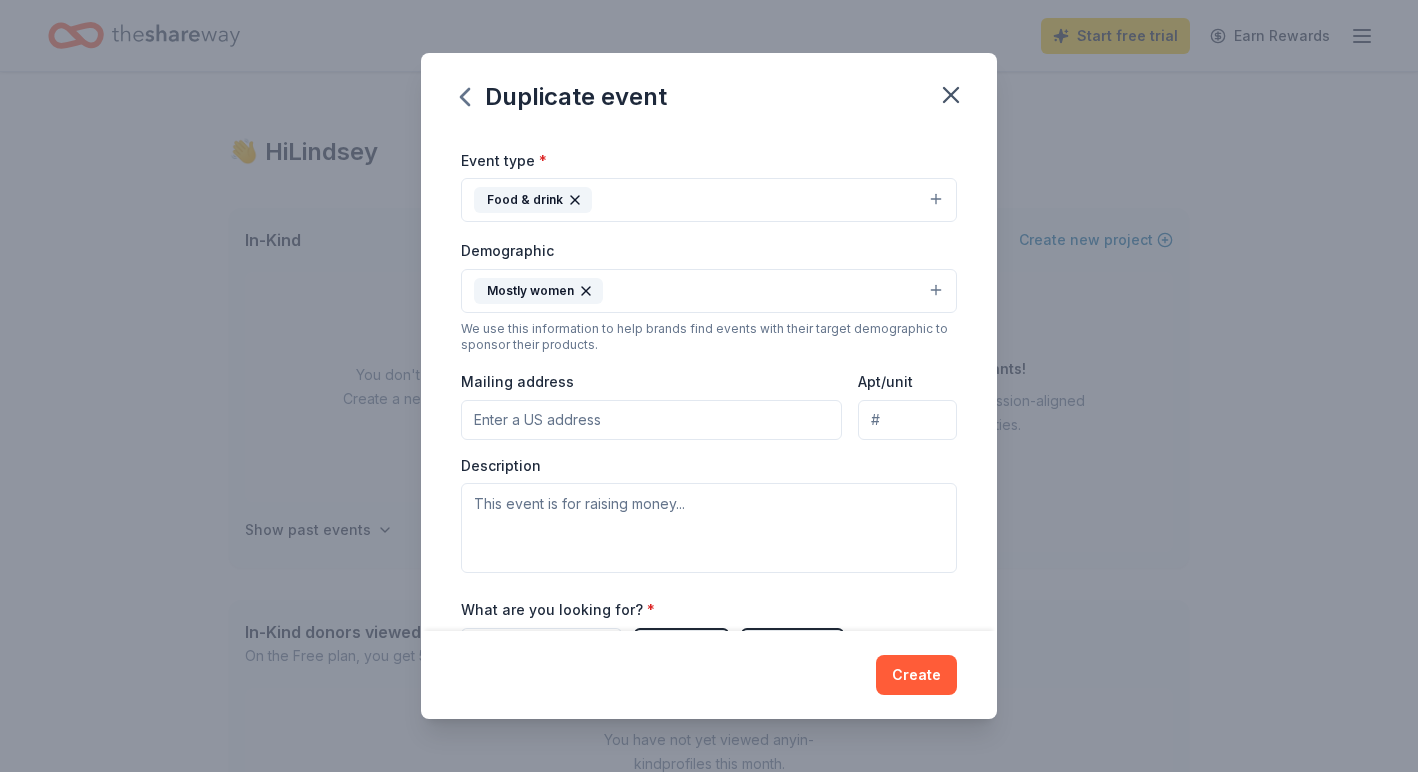 scroll, scrollTop: 260, scrollLeft: 0, axis: vertical 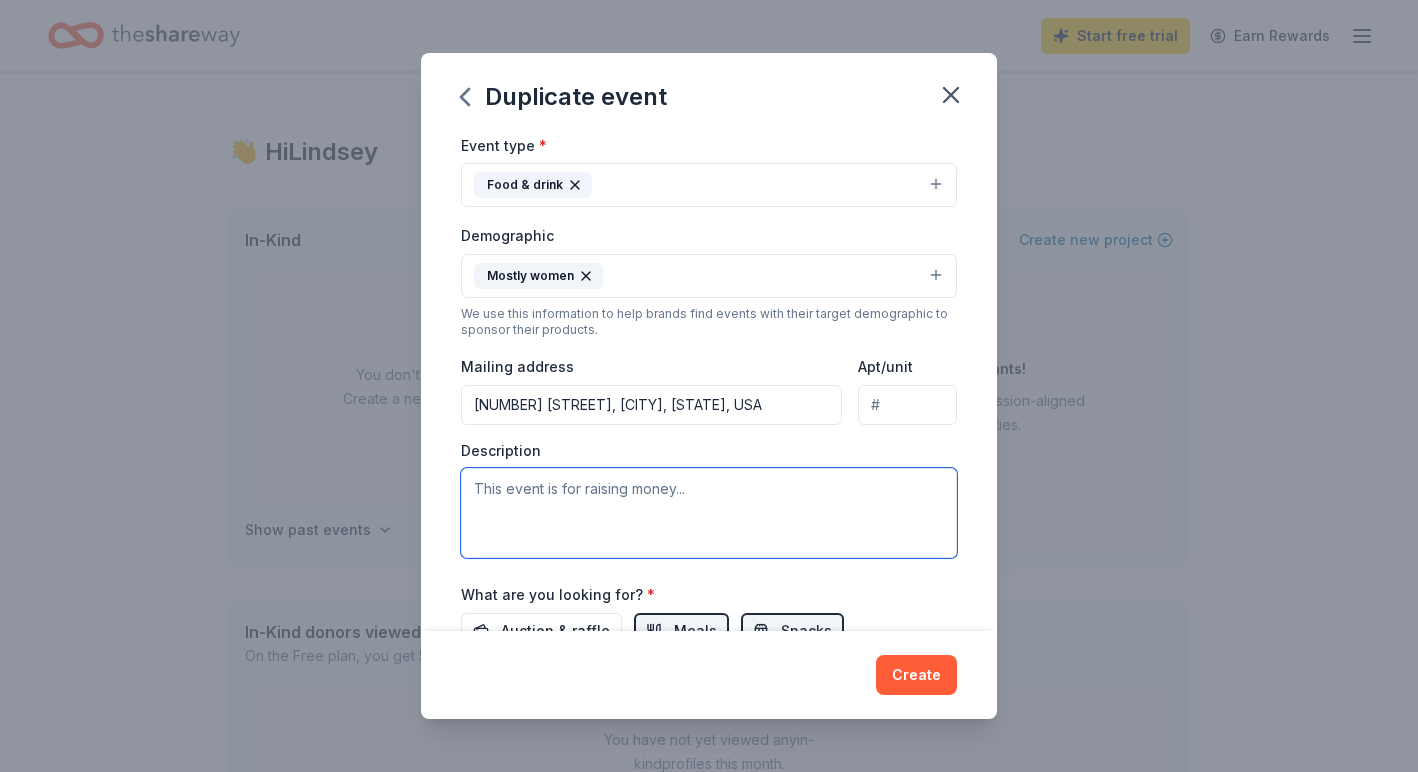 type on "[NUMBER] [STREET], [CITY], IN, [ZIP]" 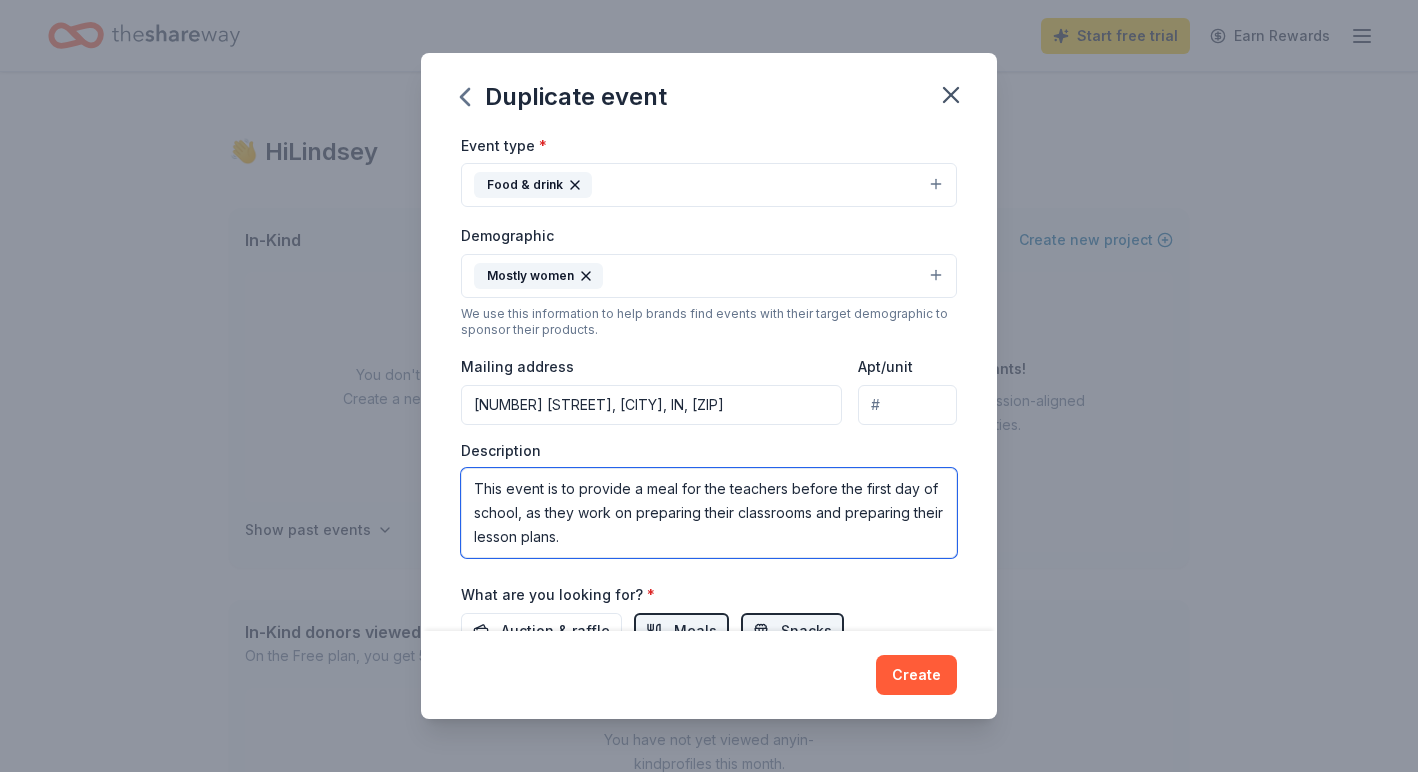type on "This event is to provide a meal for the teachers before the first day of school, as they work on preparing their classrooms and preparing their lesson plans." 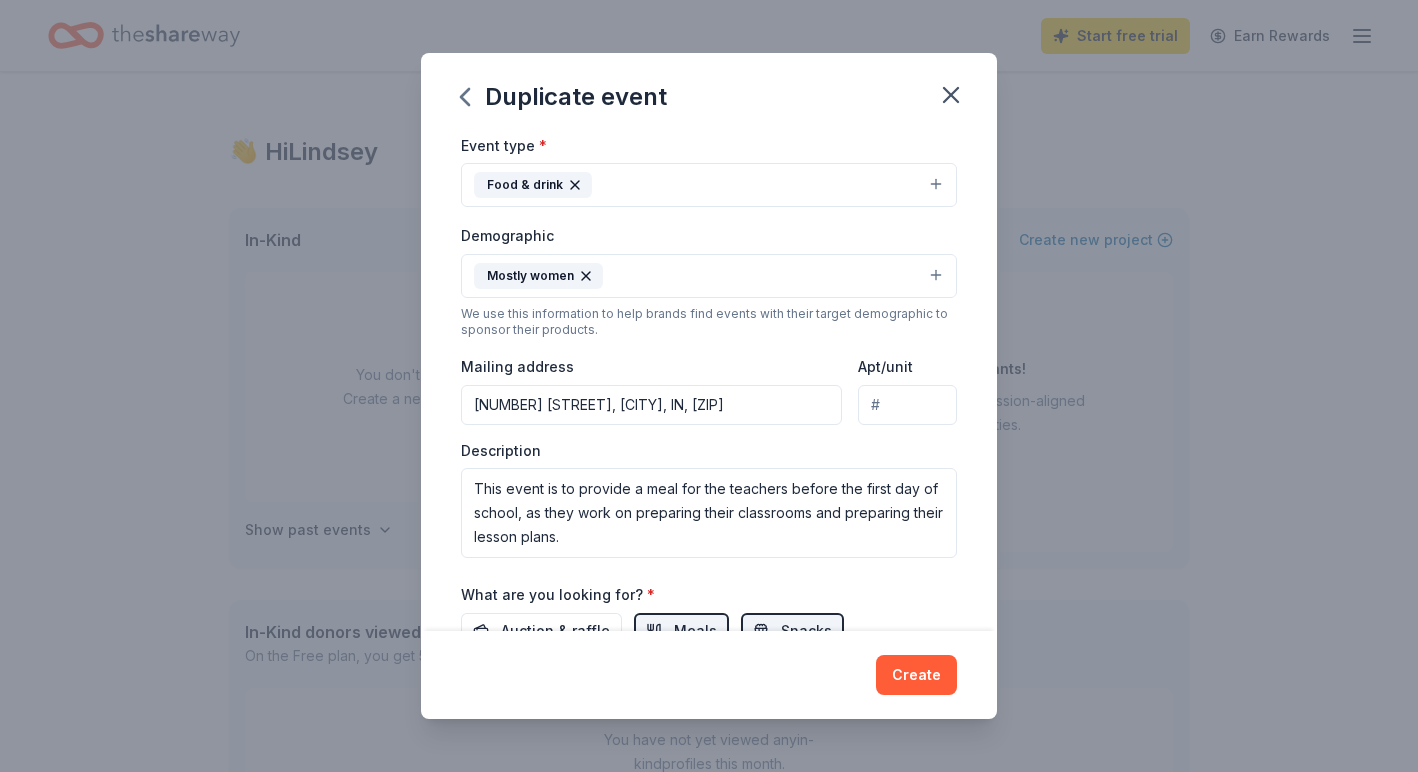 click on "Duplicate event Event name * Teacher Luncheon 17 /100 Event website Attendance * 80 Date * 08/19/2025 ZIP code * [ZIP] Event type * Food & drink Demographic Mostly women We use this information to help brands find events with their target demographic to sponsor their products. Mailing address [NUMBER] [STREET], [CITY], [STATE], [ZIP] Event Description This event is to provide a meal for the teachers before the first day of school, as they work on preparing their classrooms and preparing their lesson plans. What are you looking for? * Auction & raffle Meals Snacks Desserts Alcohol Beverages Send me reminders Email me reminders of donor application deadlines Recurring event Copy donors Saved Applied Approved Received Declined Not interested All copied donors will be given "saved" status in your new event. Companies that are no longer donating will not be copied. Create" at bounding box center (709, 386) 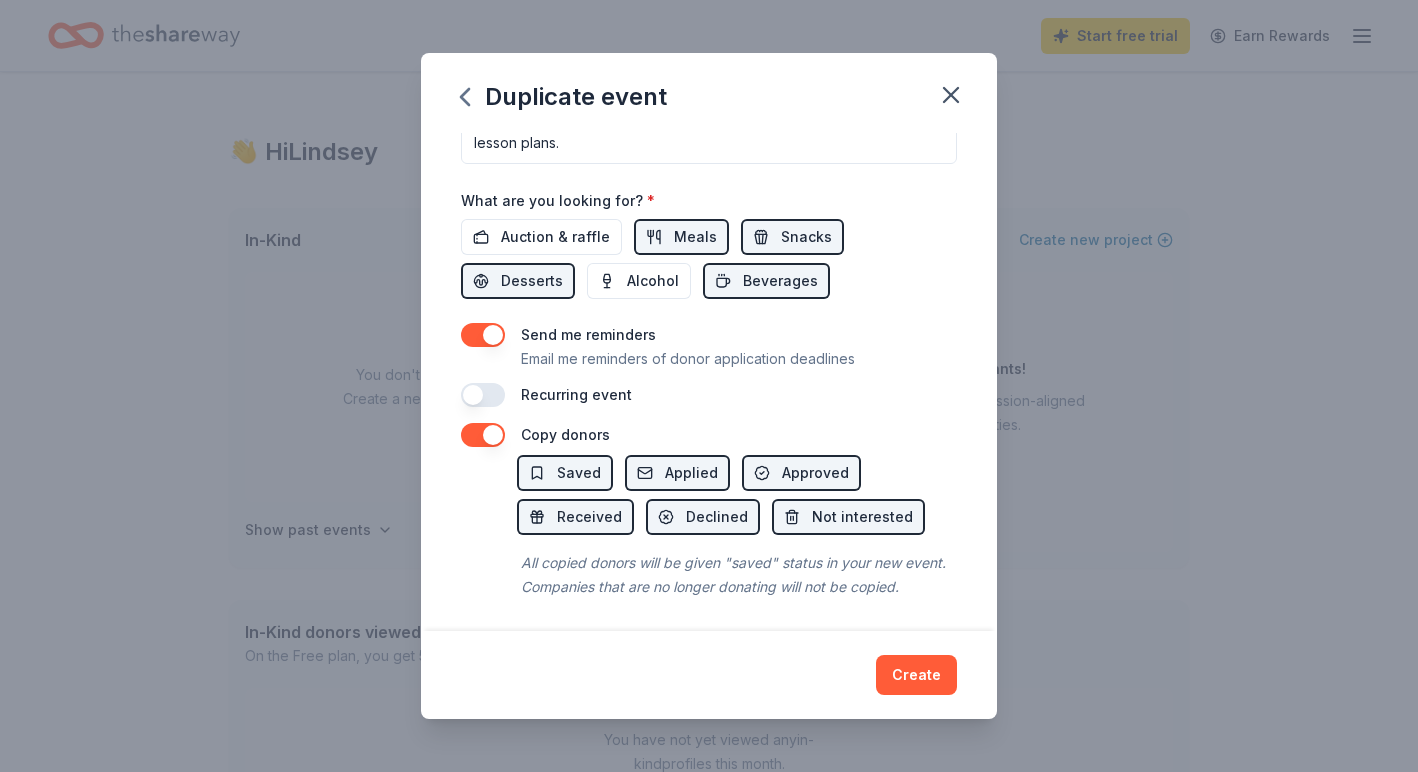 scroll, scrollTop: 653, scrollLeft: 0, axis: vertical 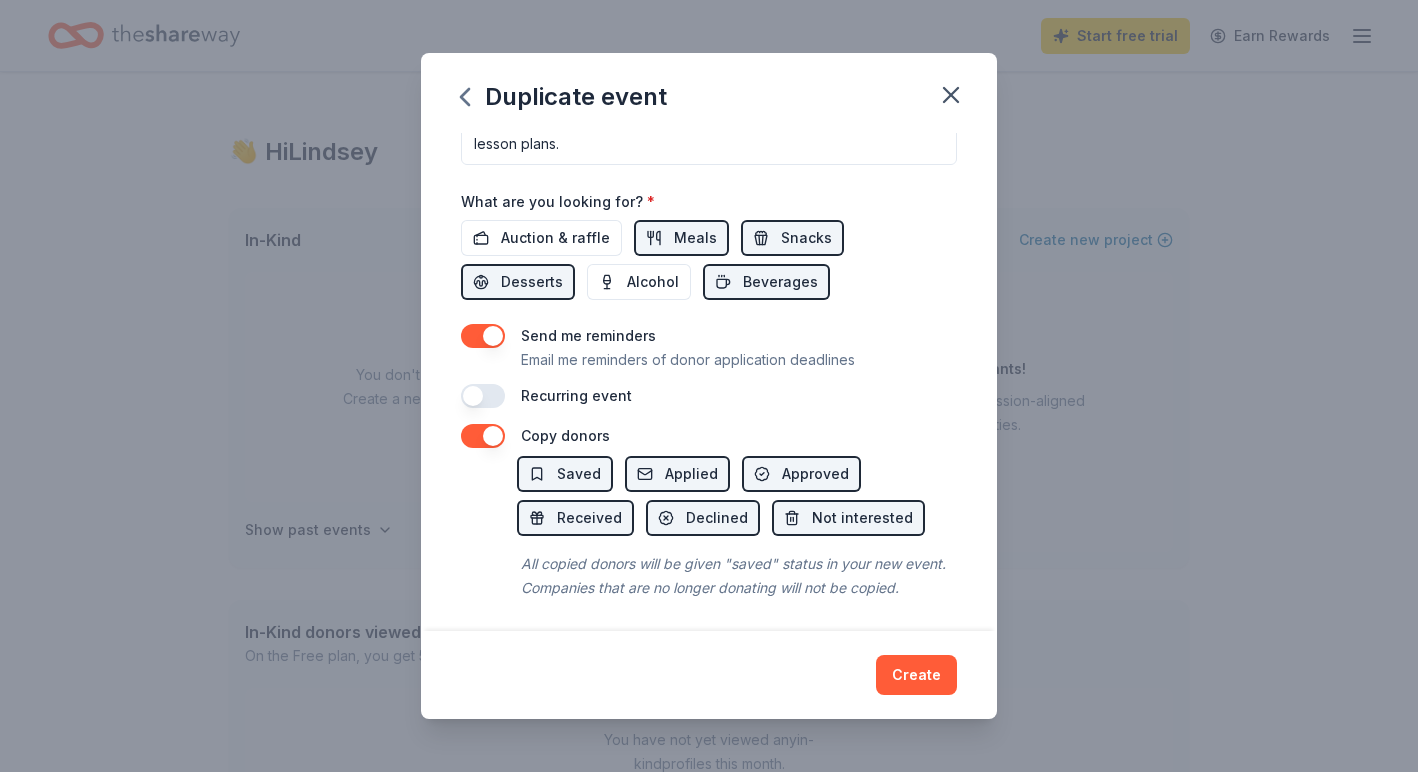 click at bounding box center [483, 336] 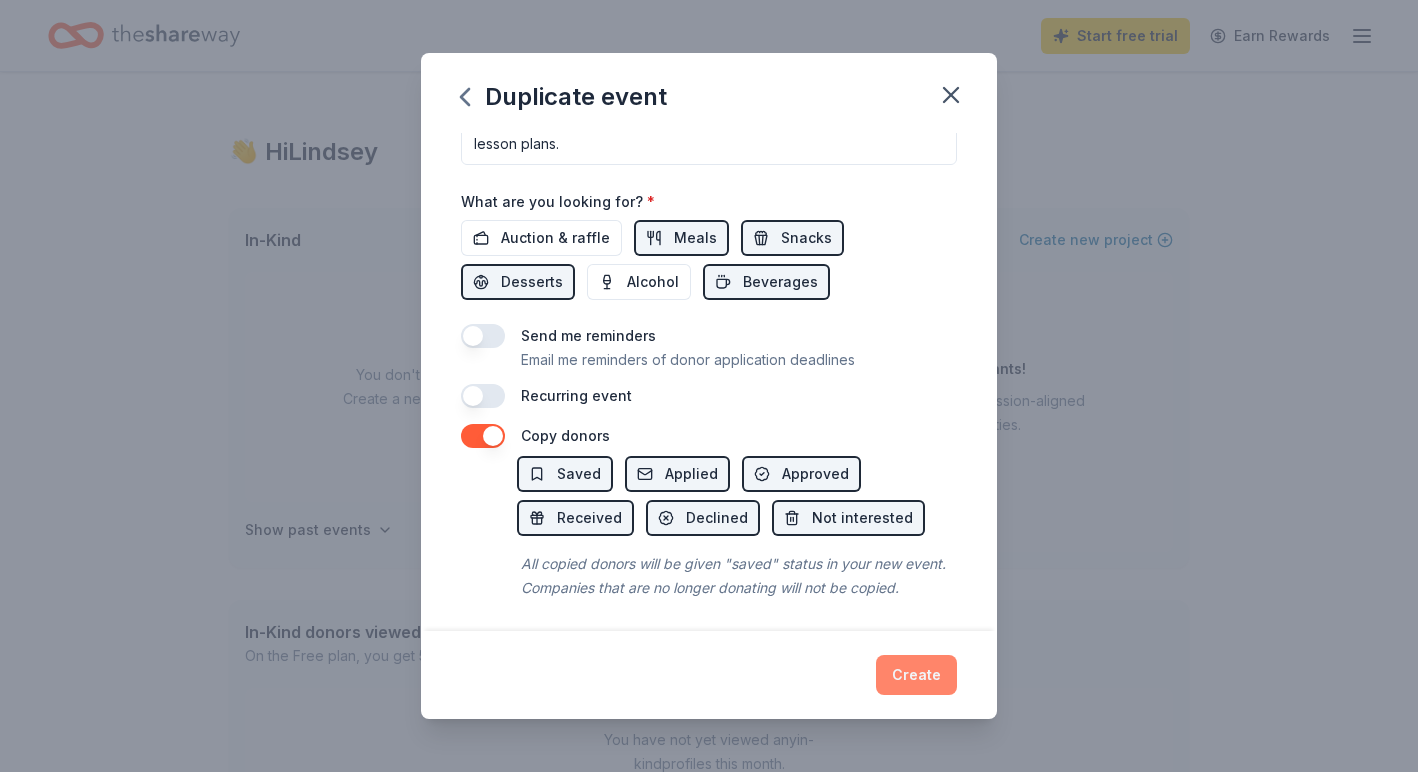 click on "Create" at bounding box center (916, 675) 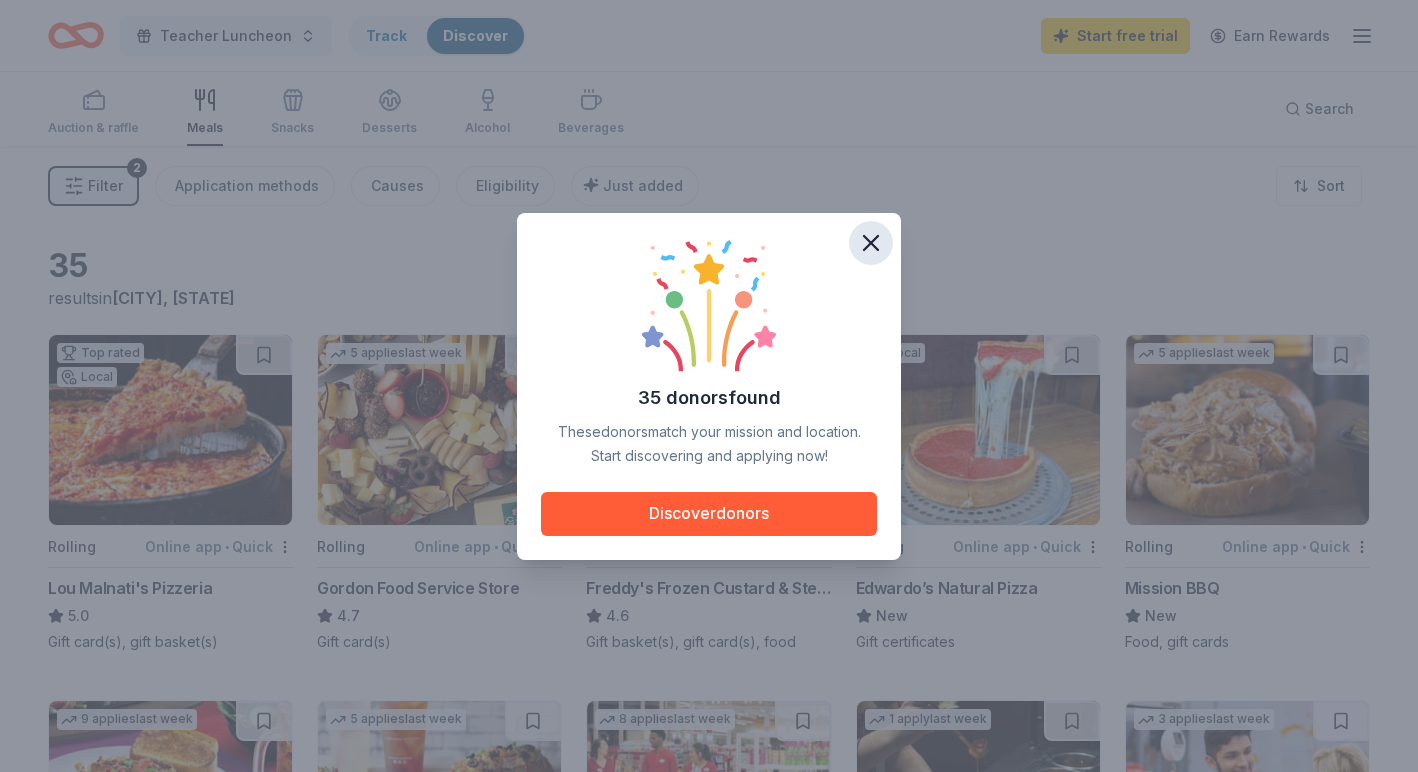 click at bounding box center [871, 243] 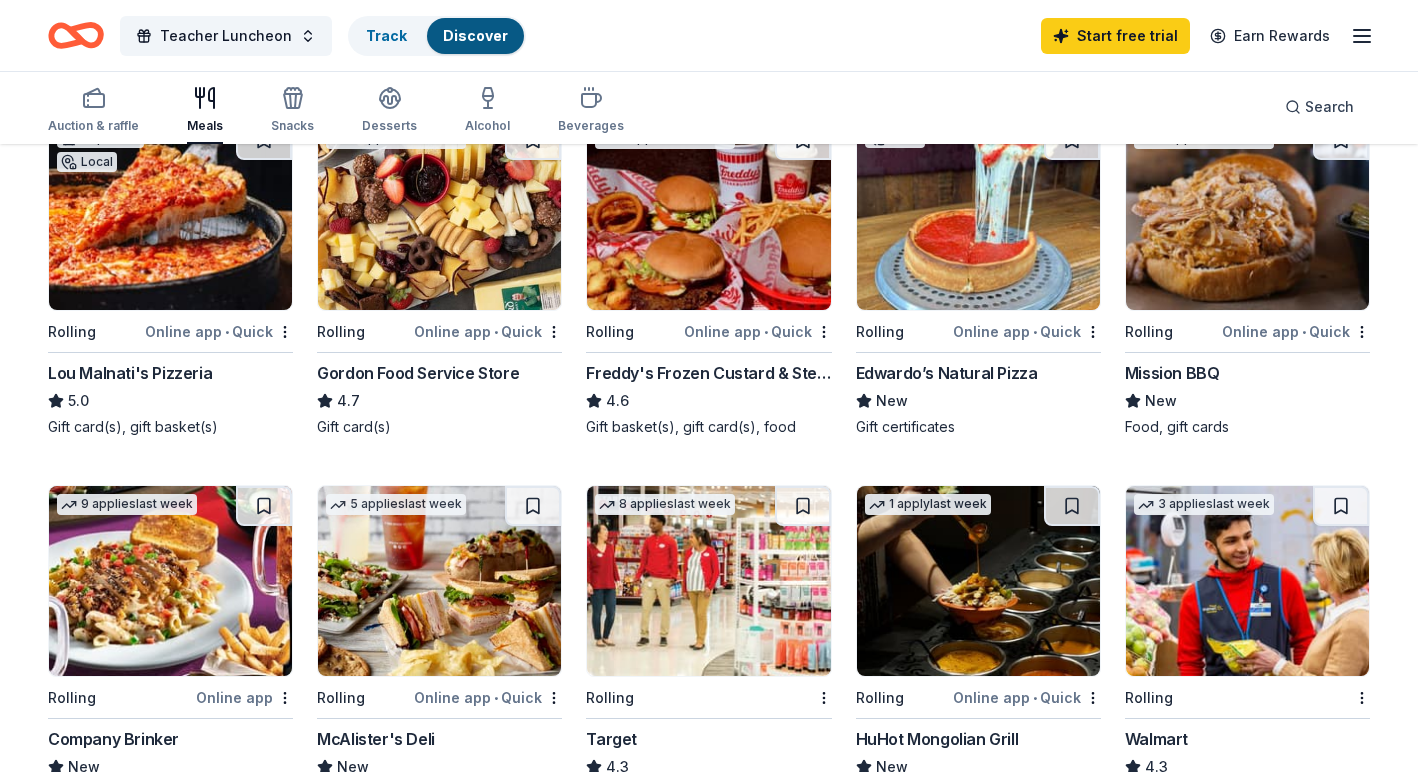 scroll, scrollTop: 212, scrollLeft: 0, axis: vertical 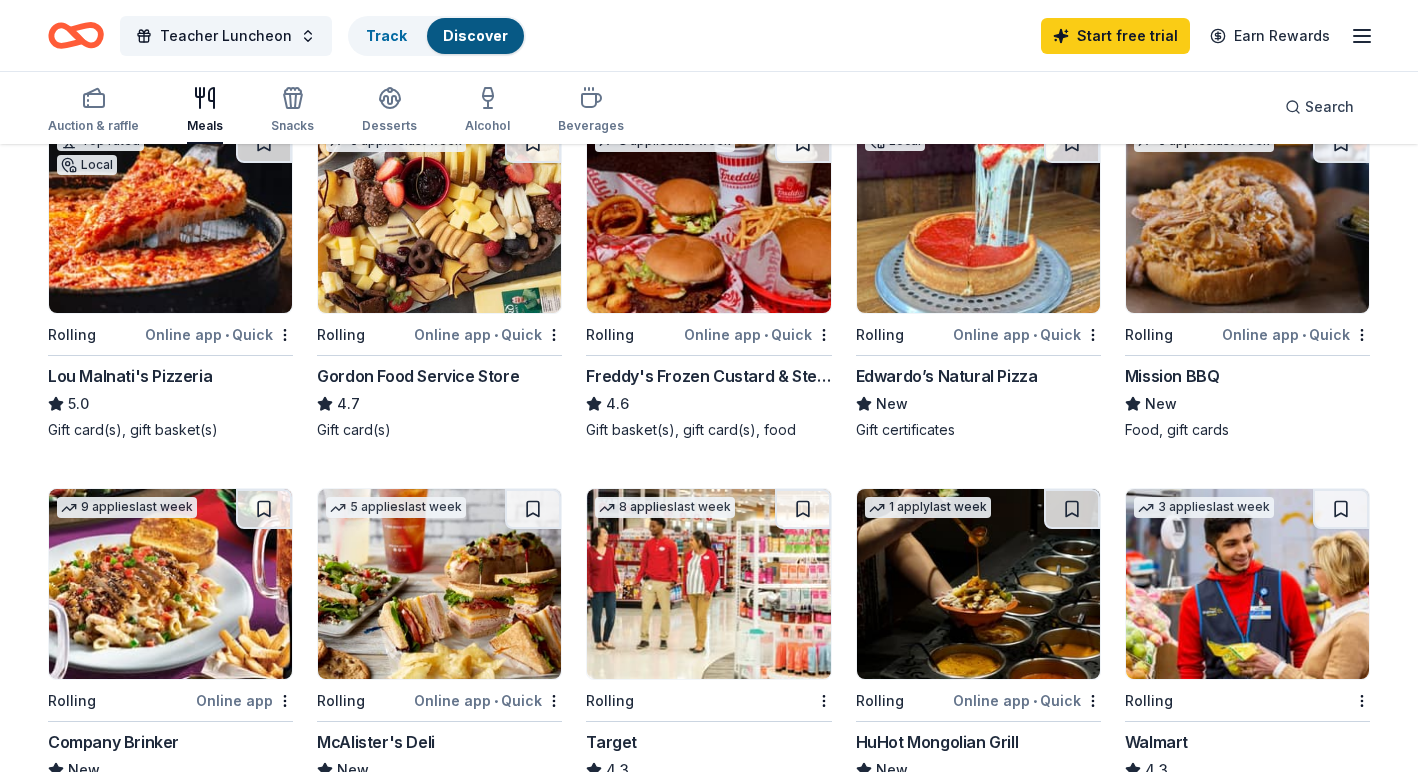 click at bounding box center [439, 218] 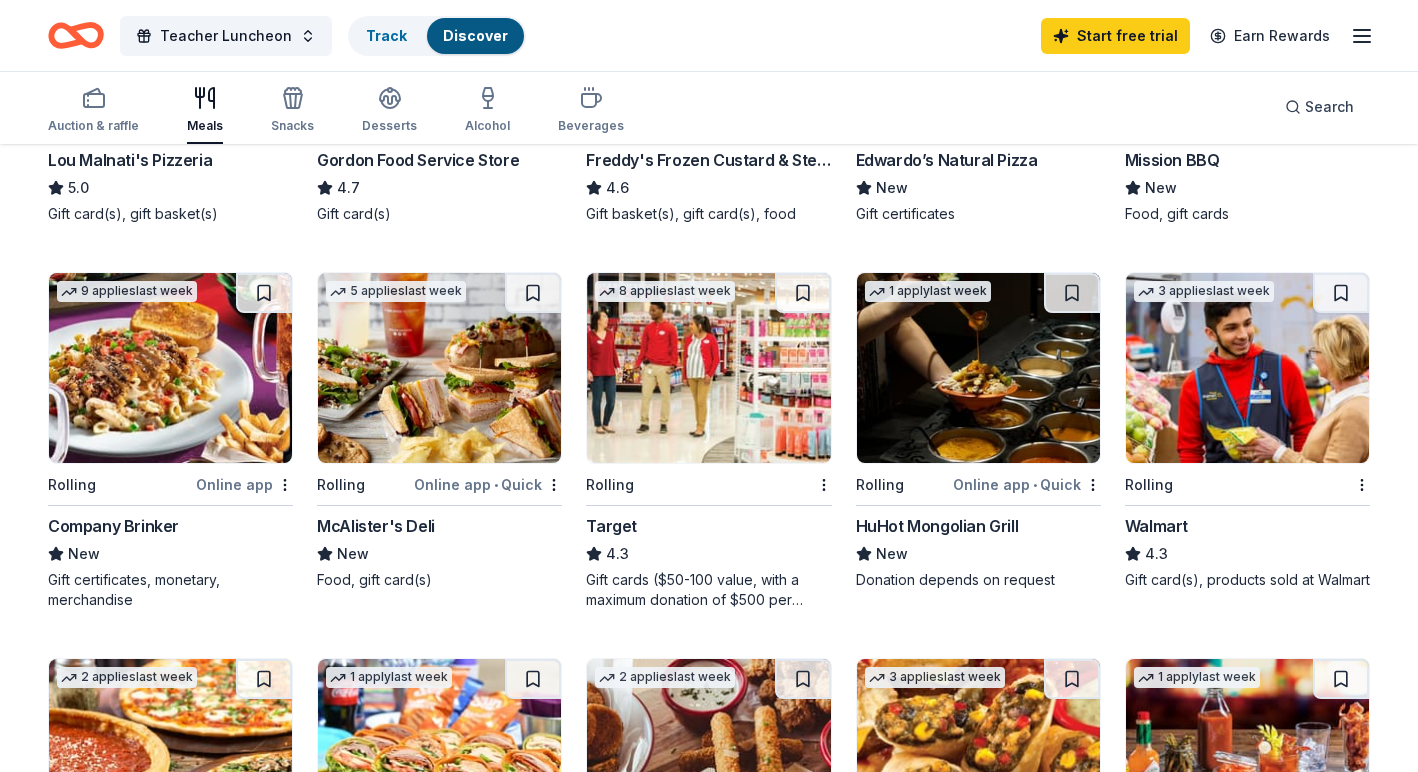 scroll, scrollTop: 430, scrollLeft: 0, axis: vertical 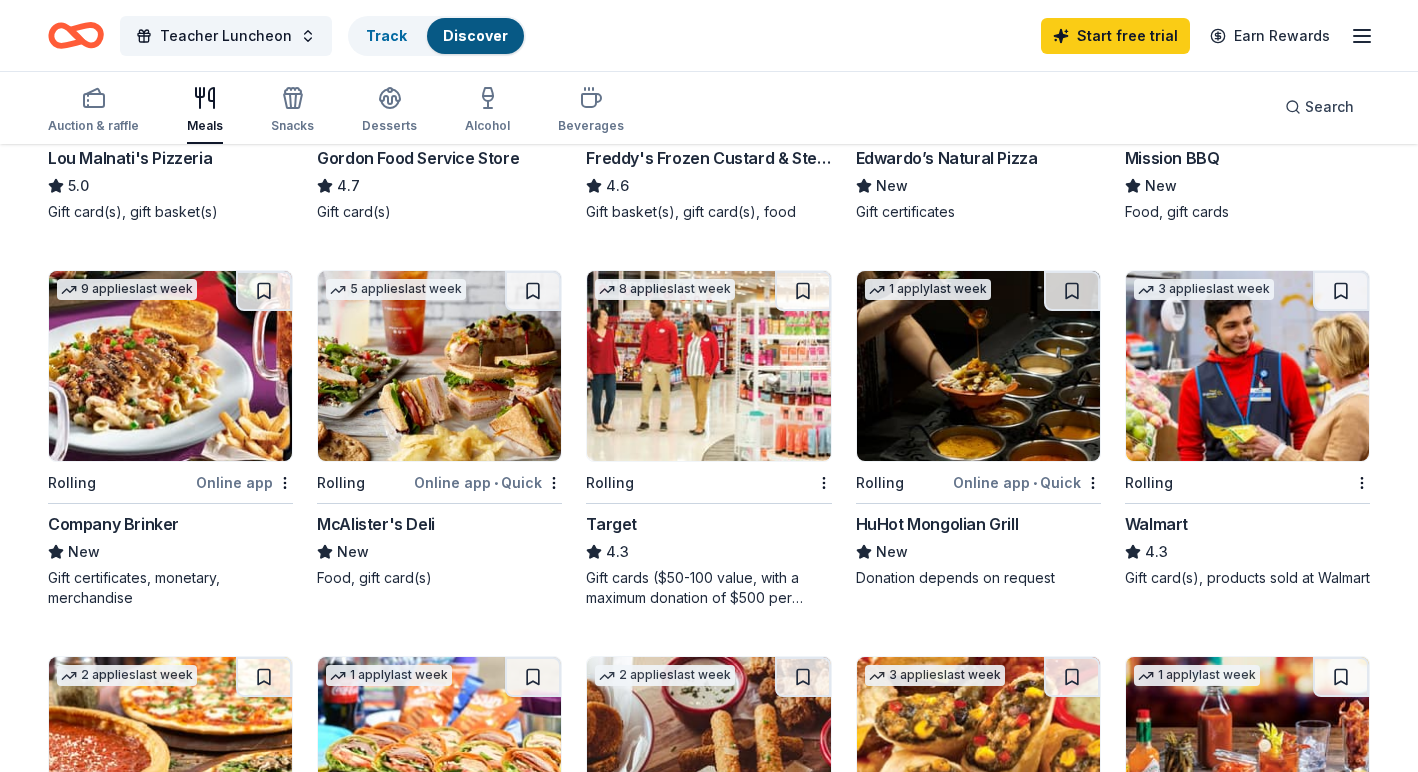 click at bounding box center [708, 366] 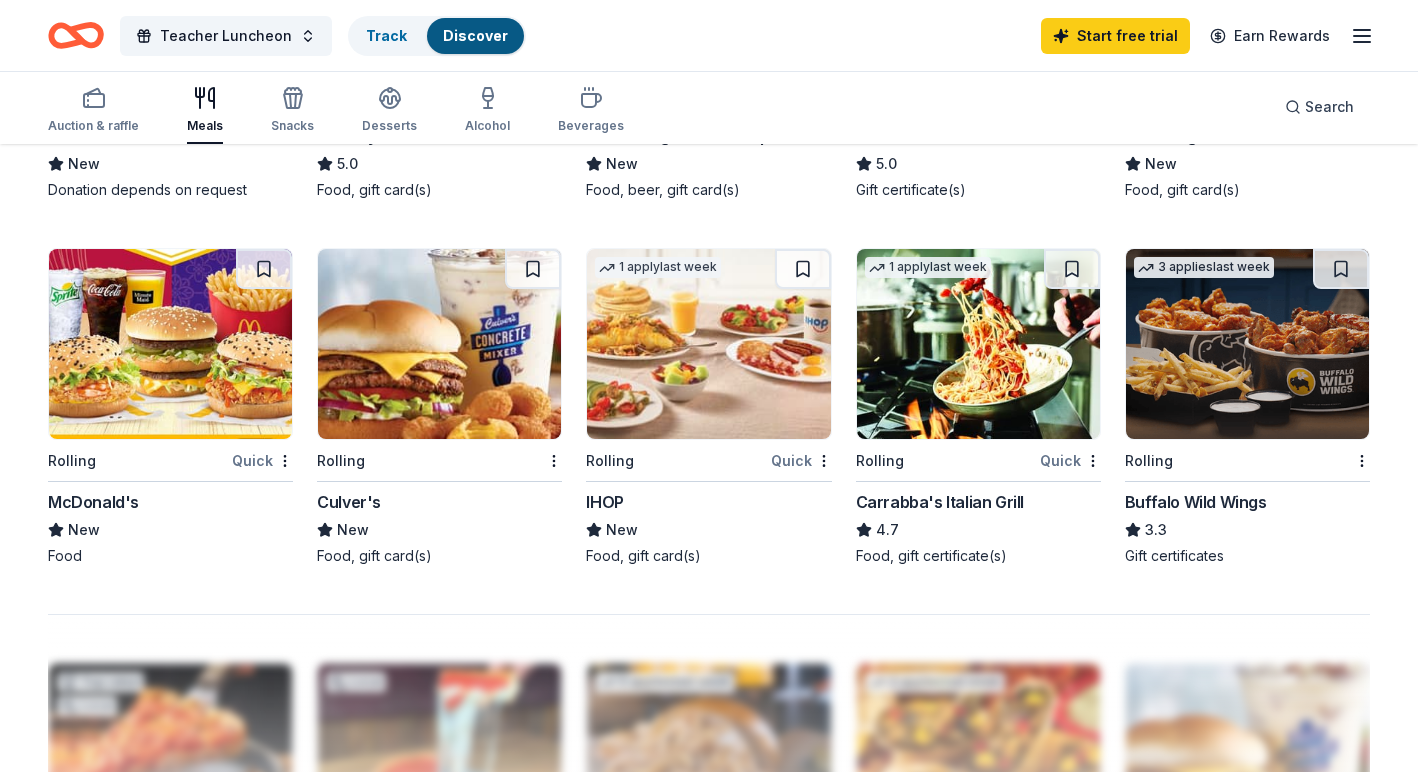 scroll, scrollTop: 1209, scrollLeft: 0, axis: vertical 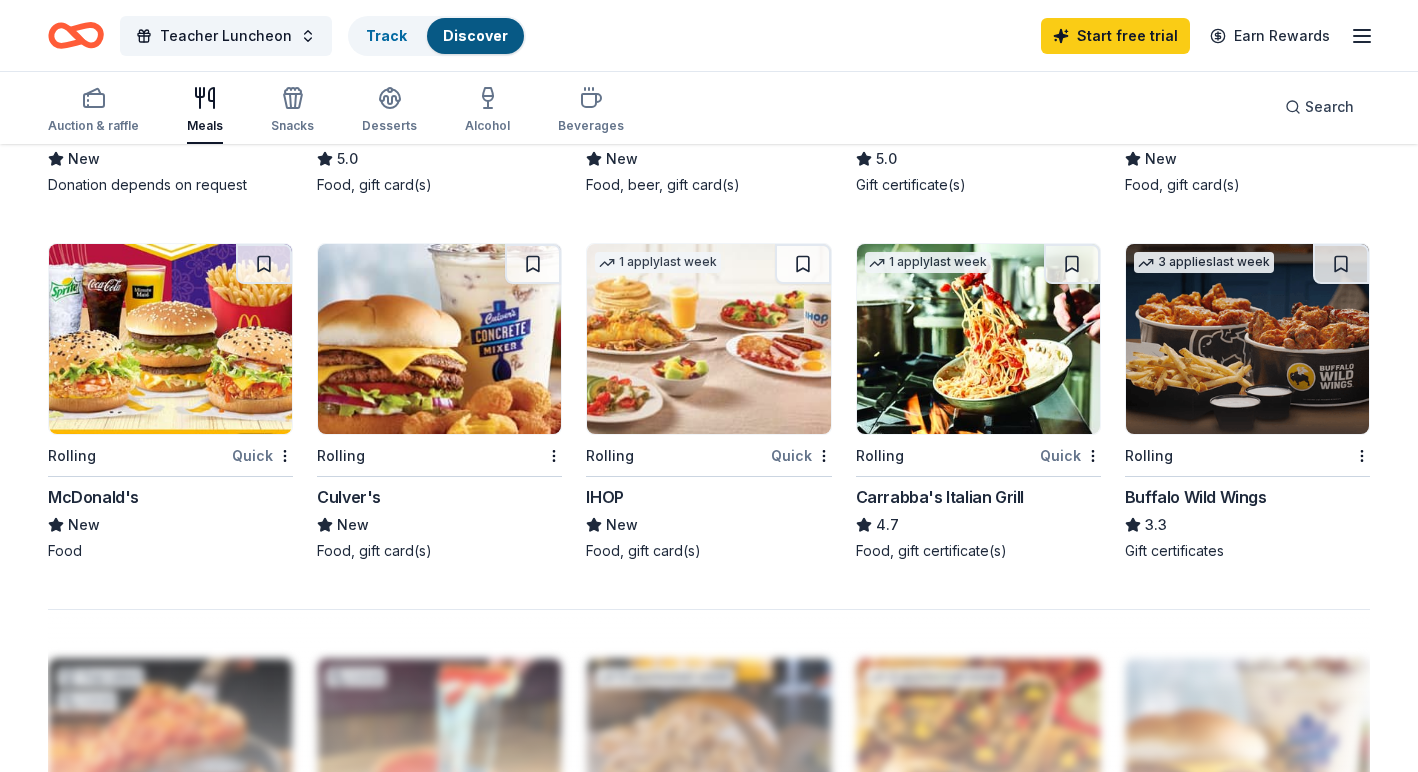 click at bounding box center [1247, 339] 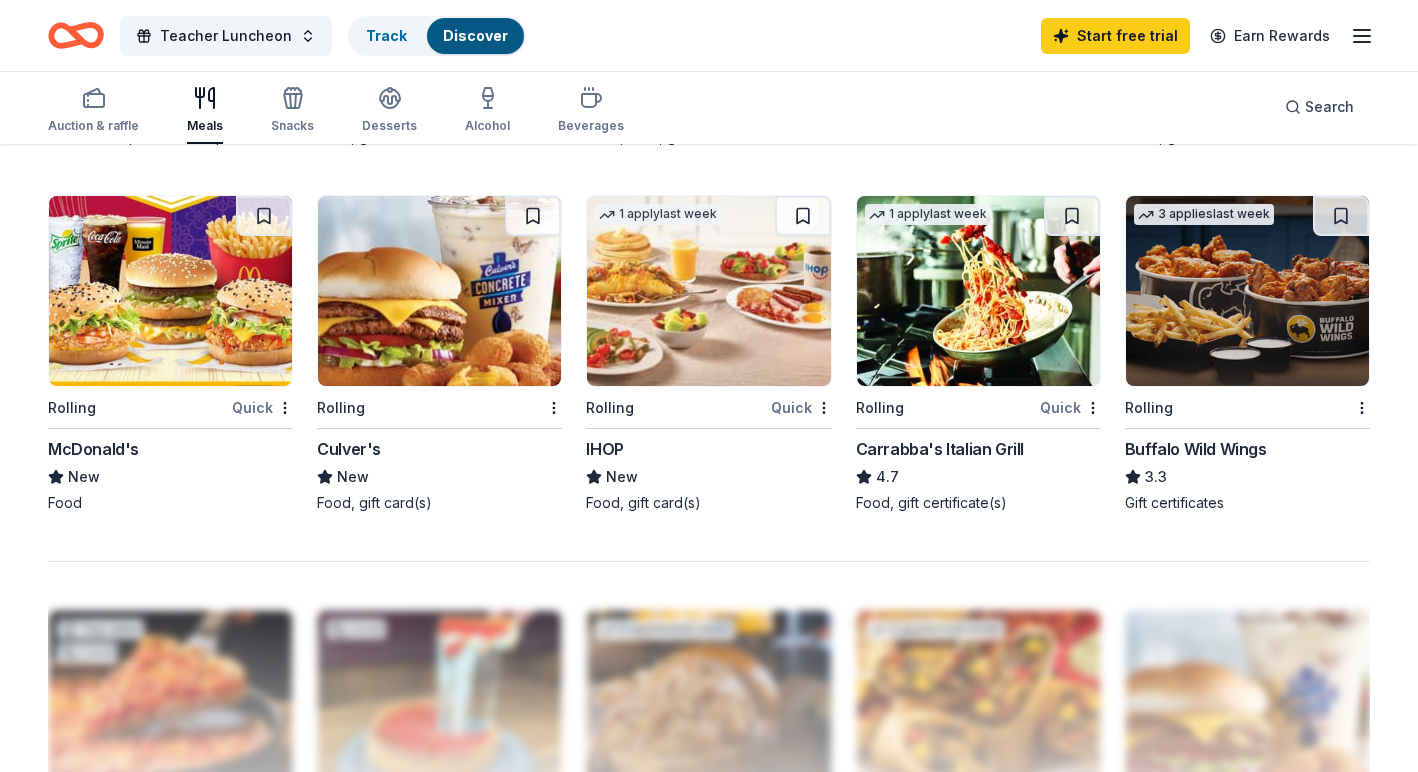 scroll, scrollTop: 615, scrollLeft: 0, axis: vertical 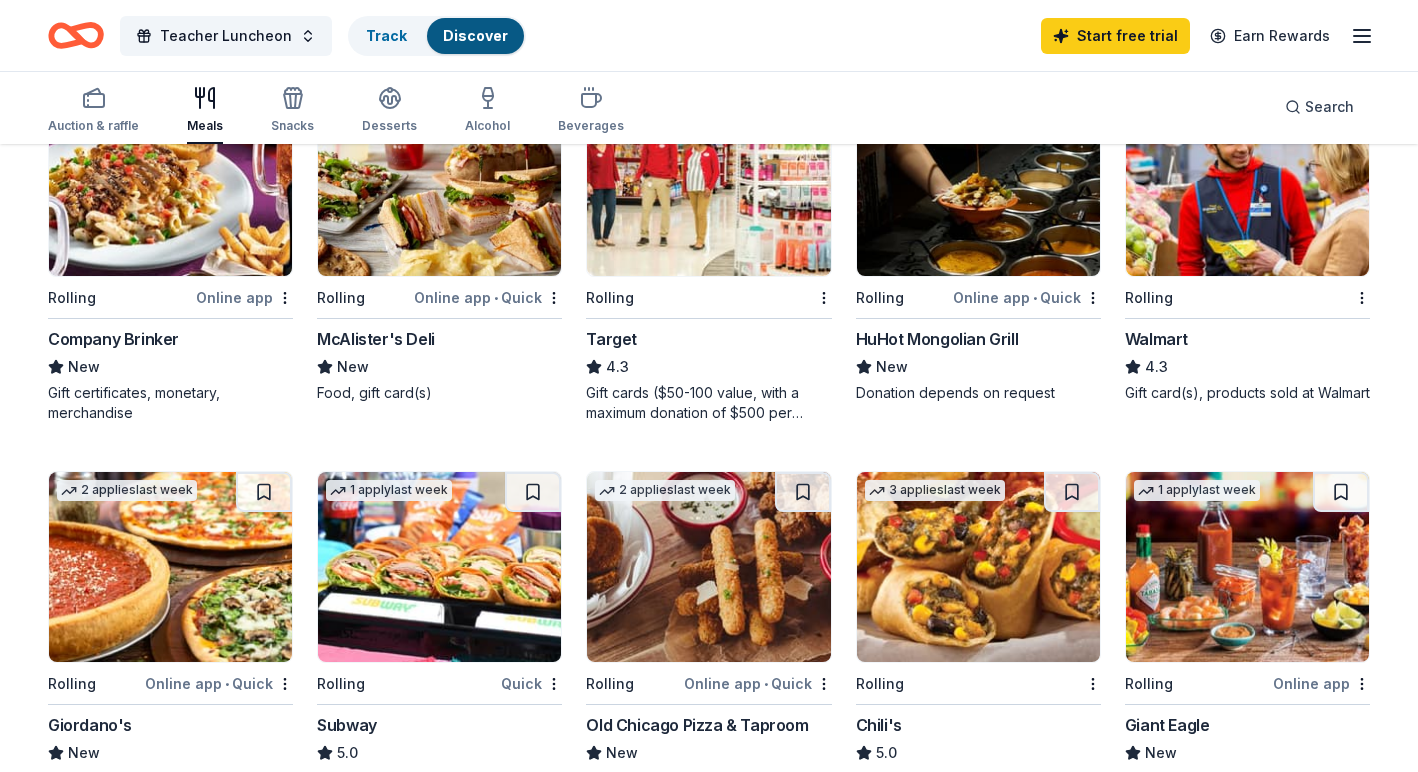 click at bounding box center (1247, 181) 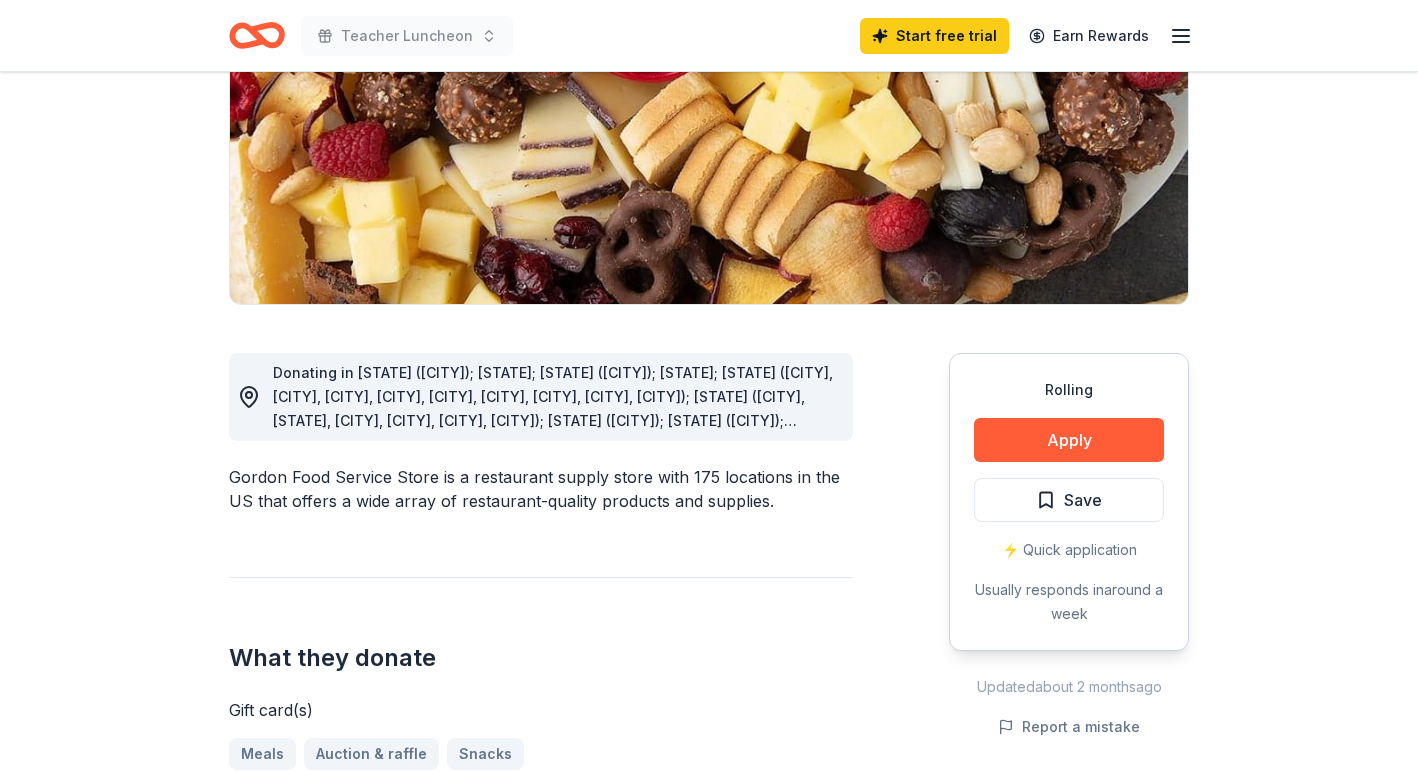 scroll, scrollTop: 311, scrollLeft: 0, axis: vertical 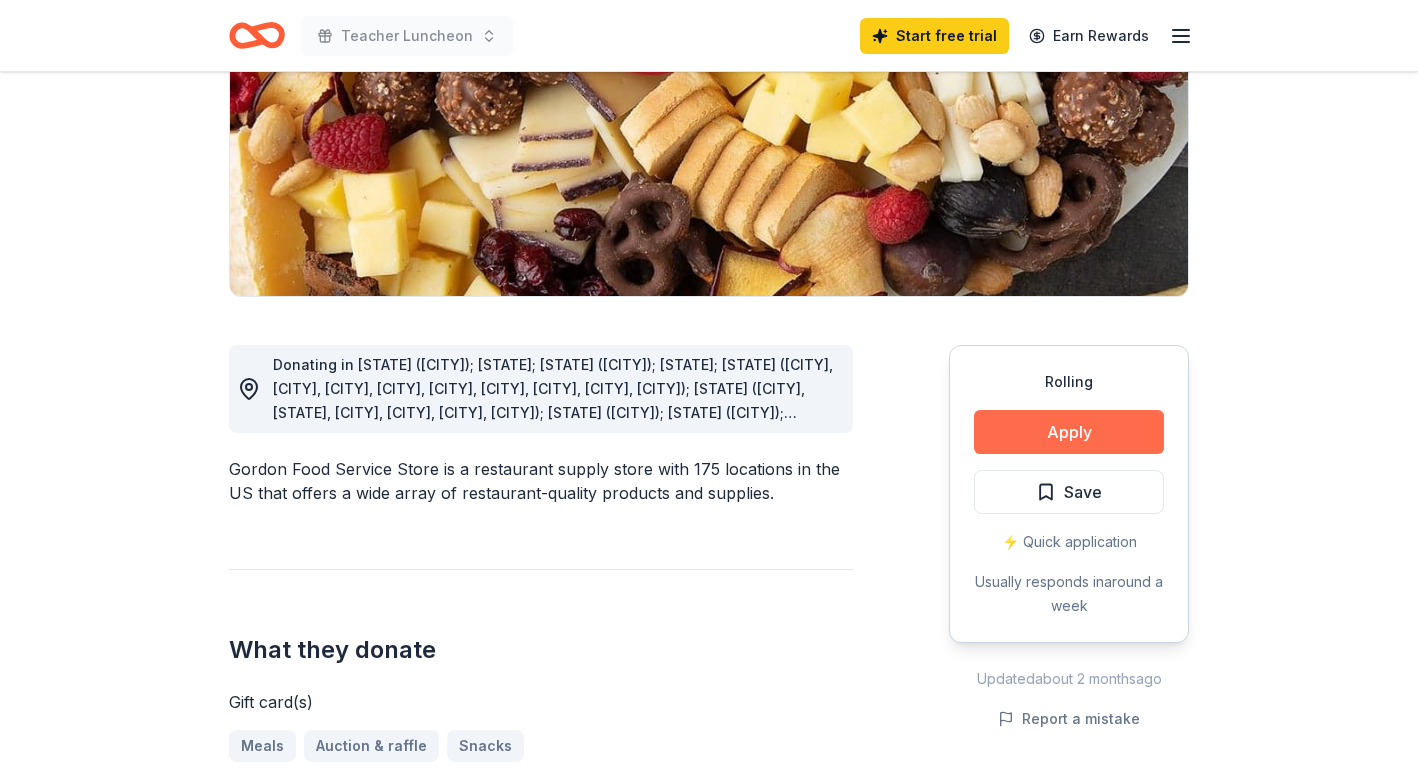 click on "Apply" at bounding box center [1069, 432] 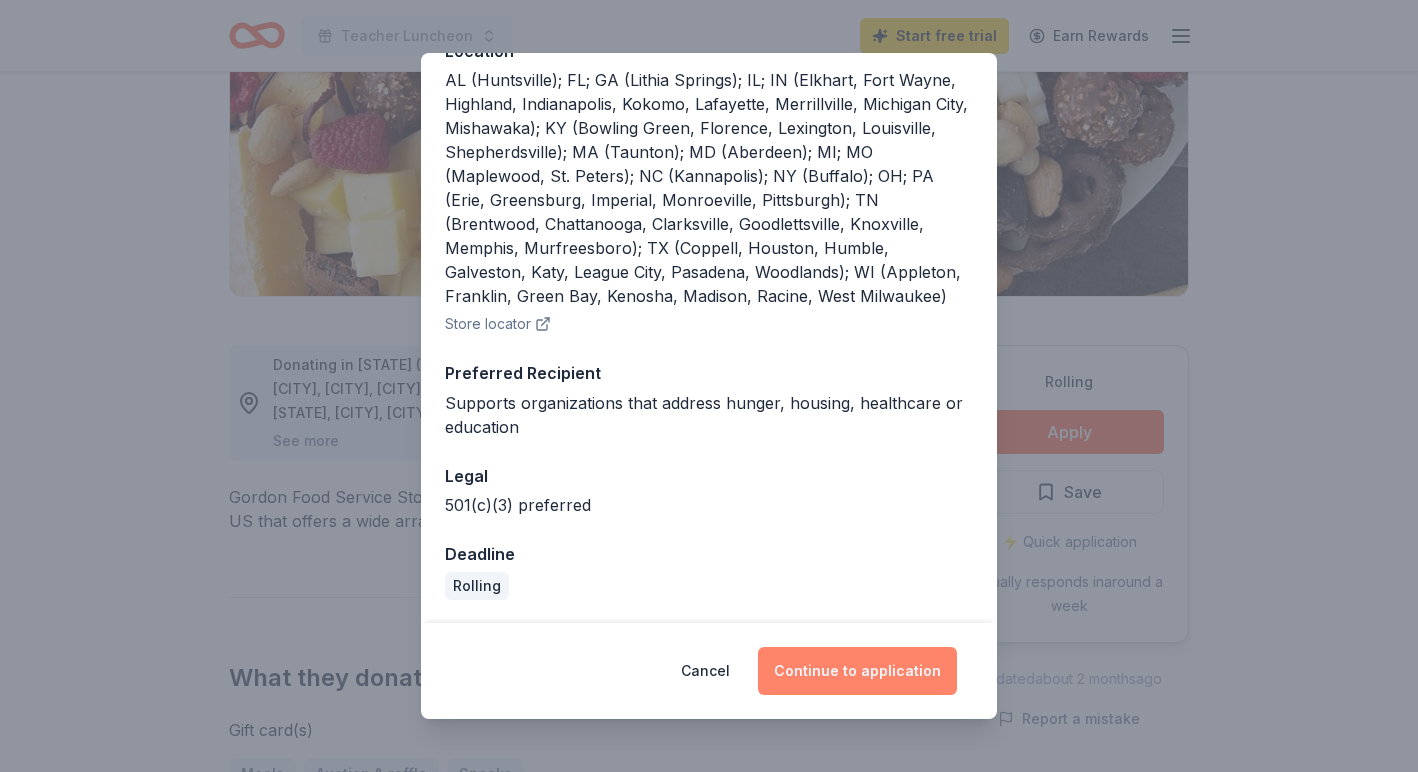 scroll, scrollTop: 255, scrollLeft: 0, axis: vertical 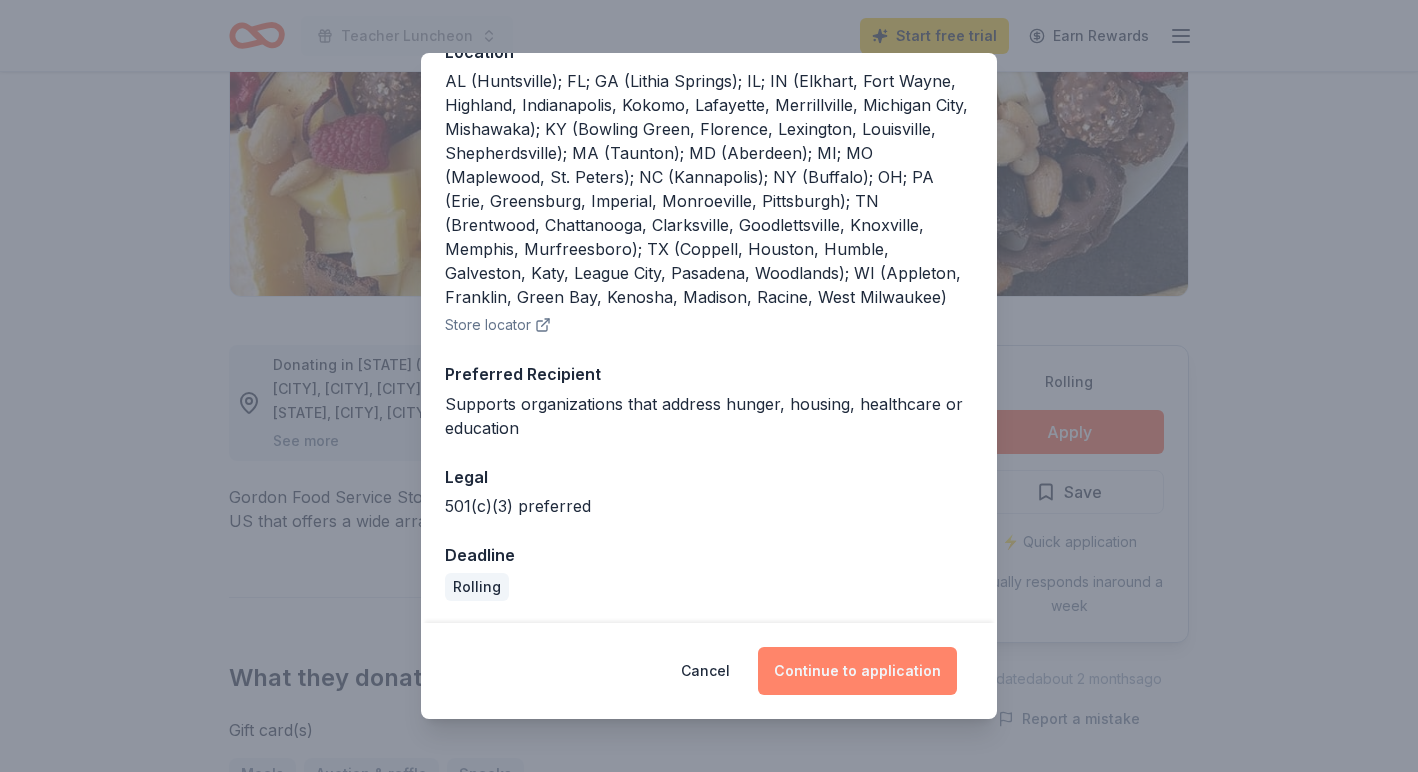 click on "Continue to application" at bounding box center (857, 671) 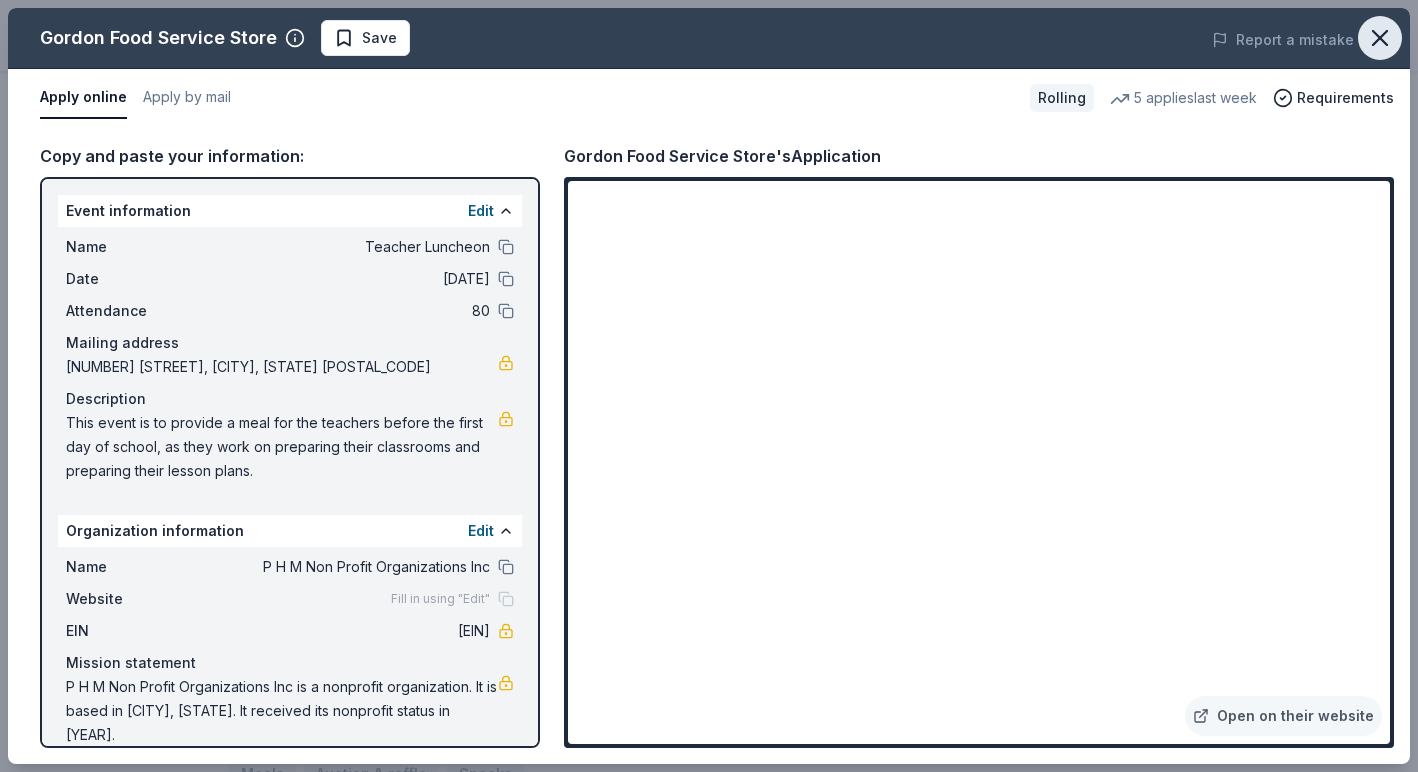 click 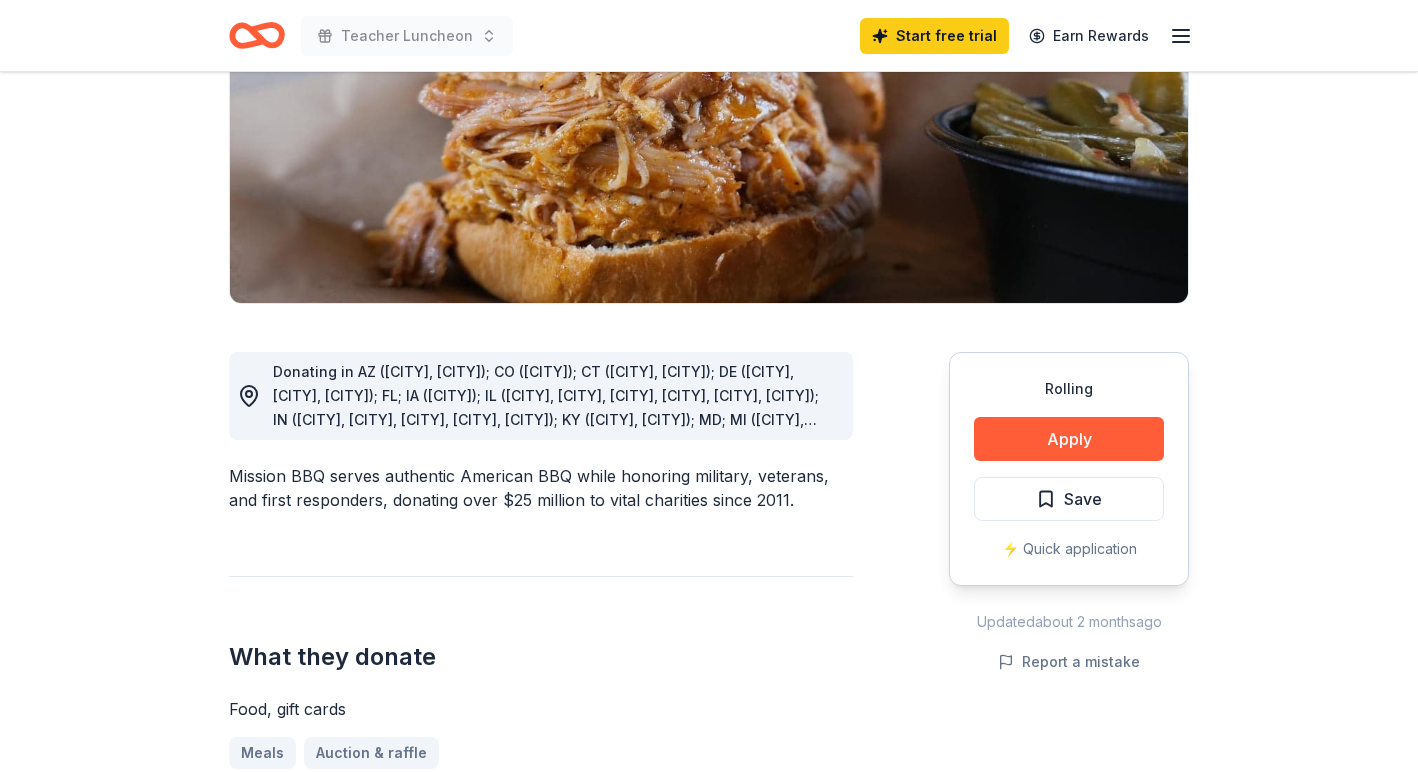 scroll, scrollTop: 367, scrollLeft: 0, axis: vertical 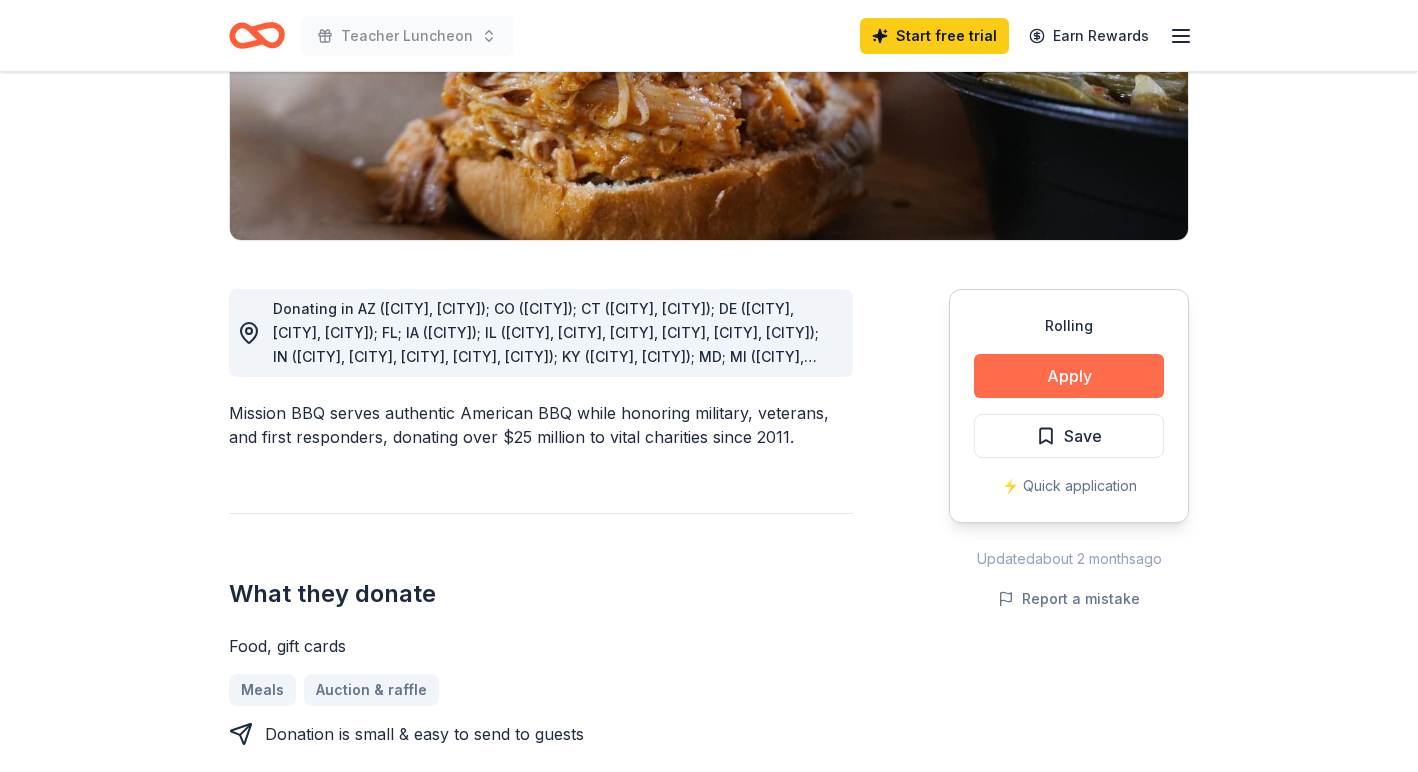 click on "Apply" at bounding box center (1069, 376) 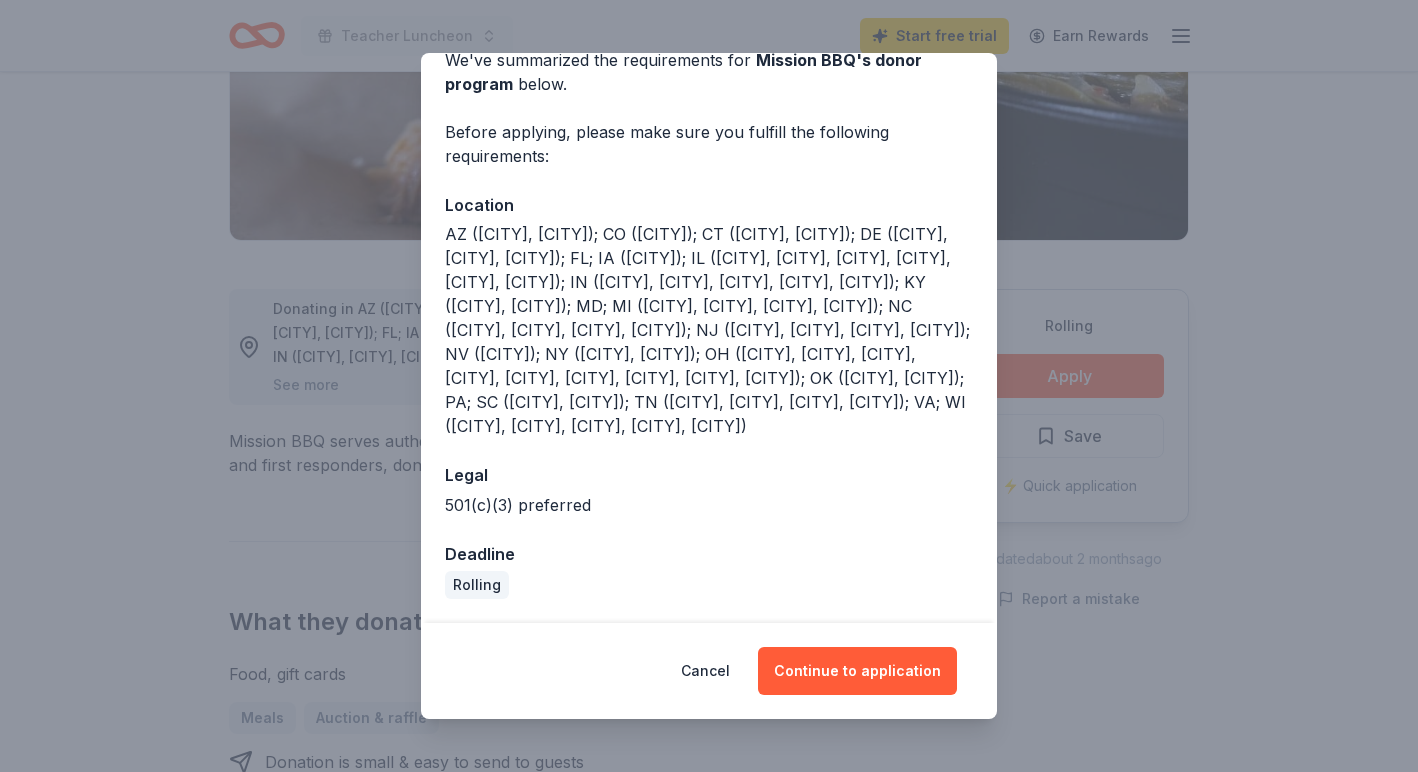 scroll, scrollTop: 197, scrollLeft: 0, axis: vertical 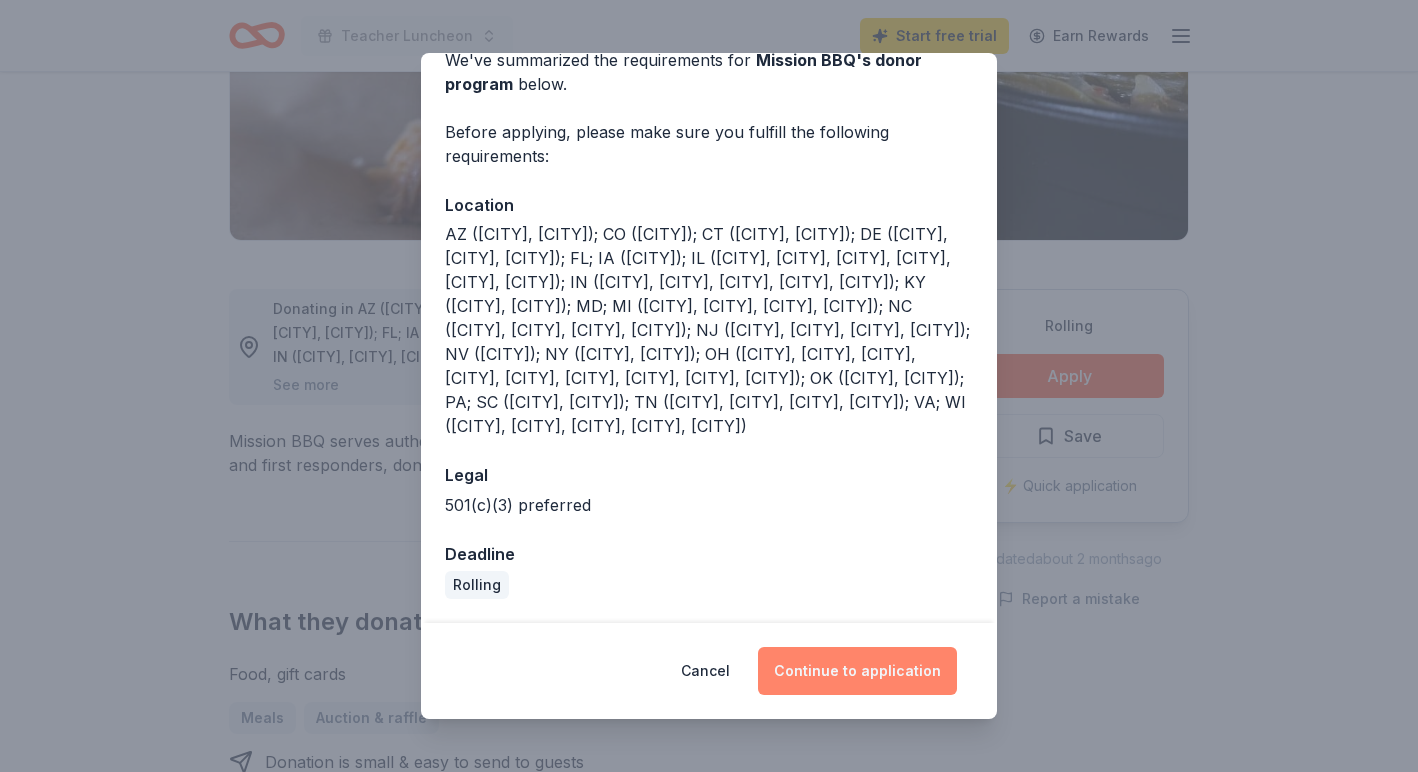 click on "Continue to application" at bounding box center (857, 671) 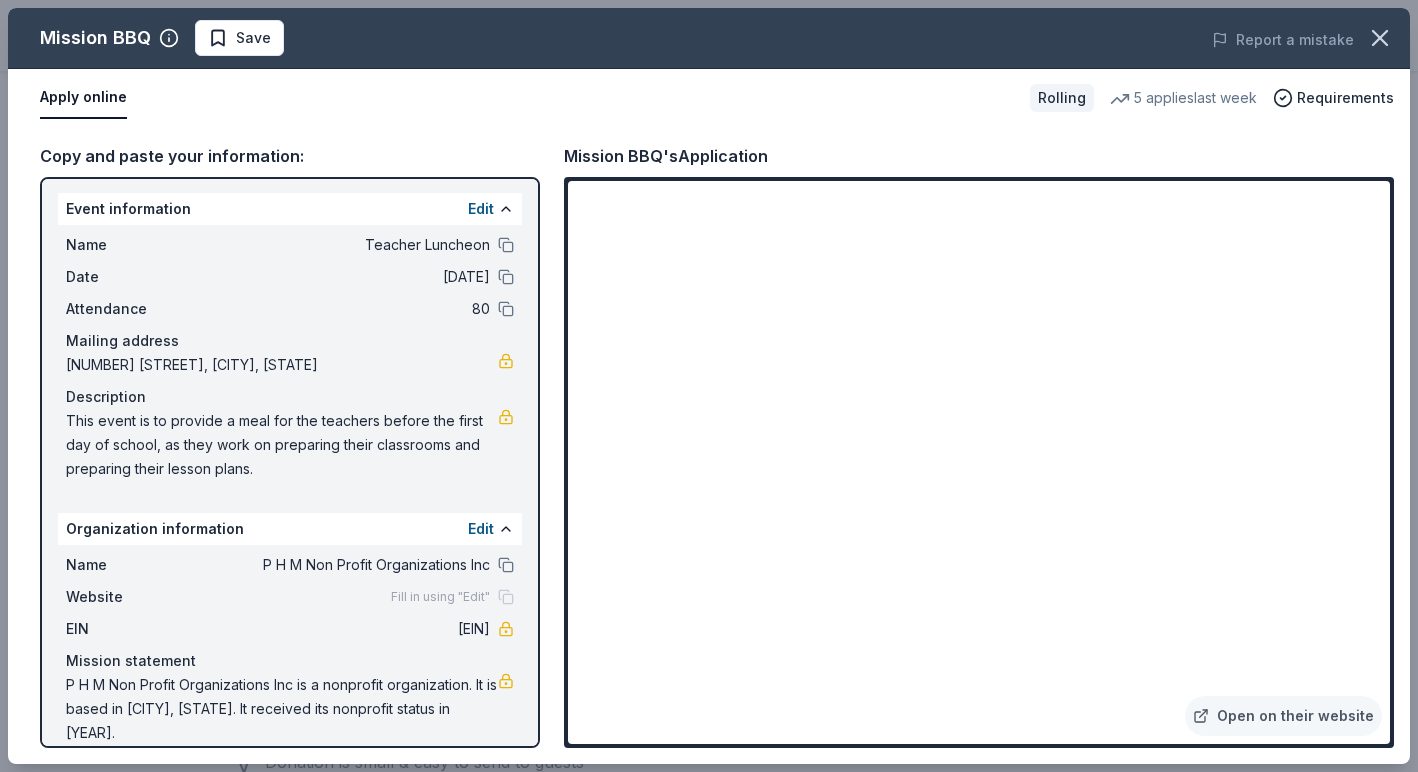 scroll, scrollTop: 1, scrollLeft: 0, axis: vertical 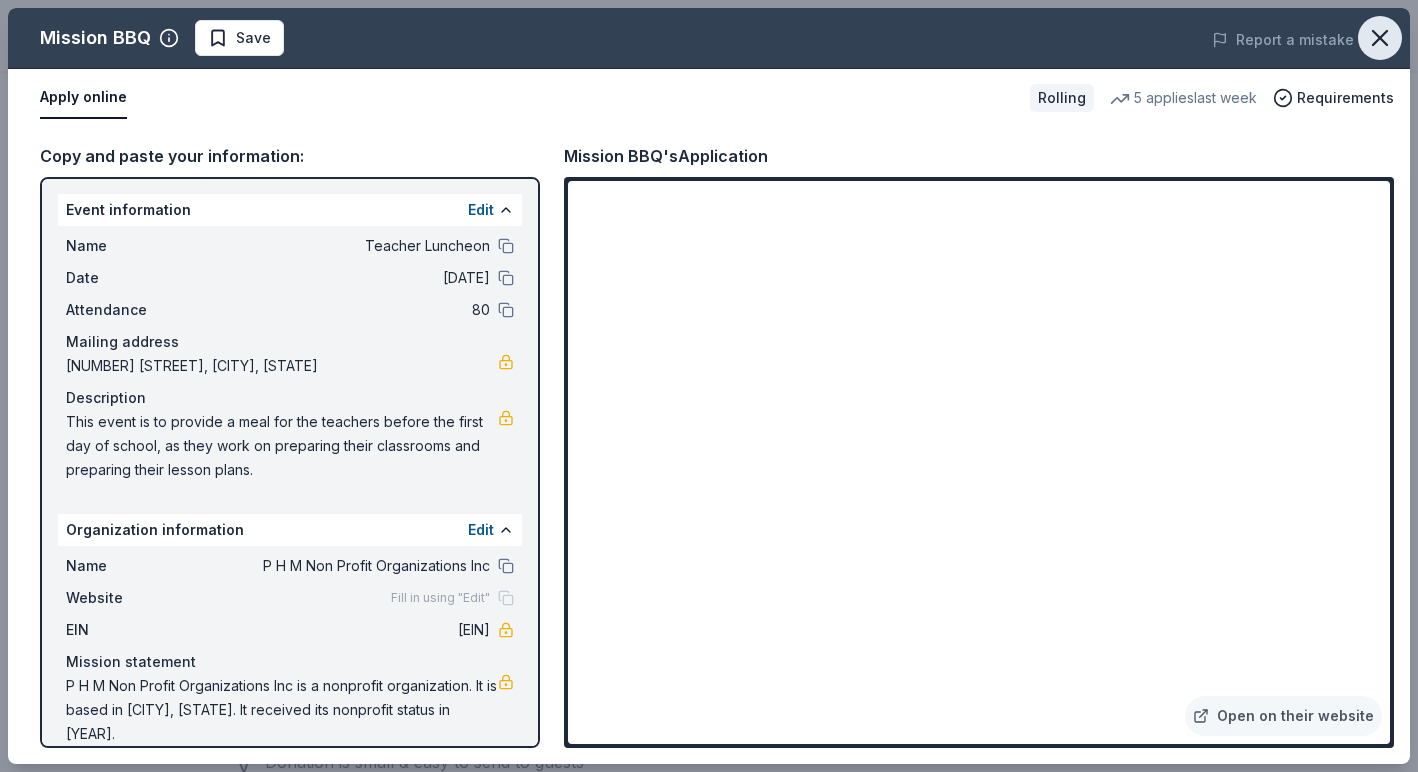 click 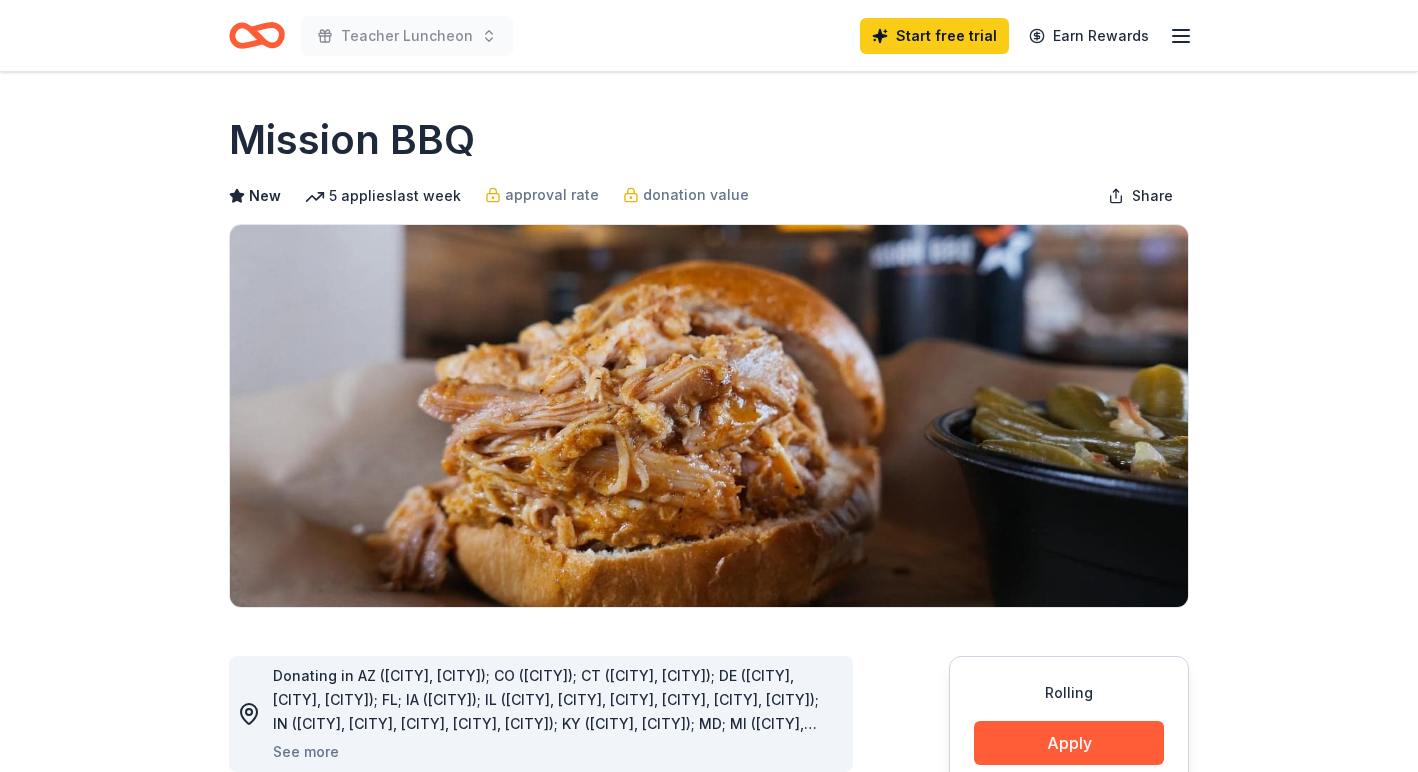 scroll, scrollTop: 0, scrollLeft: 0, axis: both 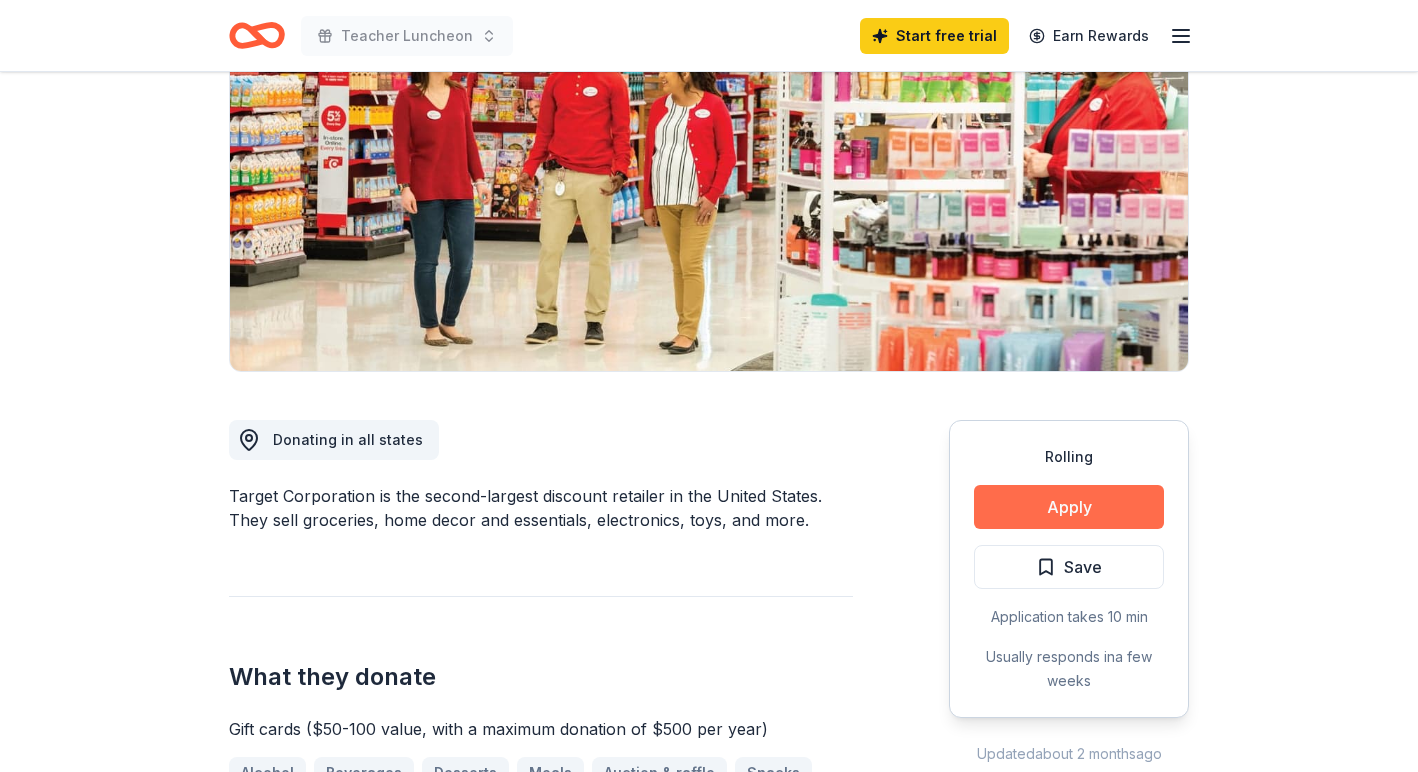 click on "Apply" at bounding box center (1069, 507) 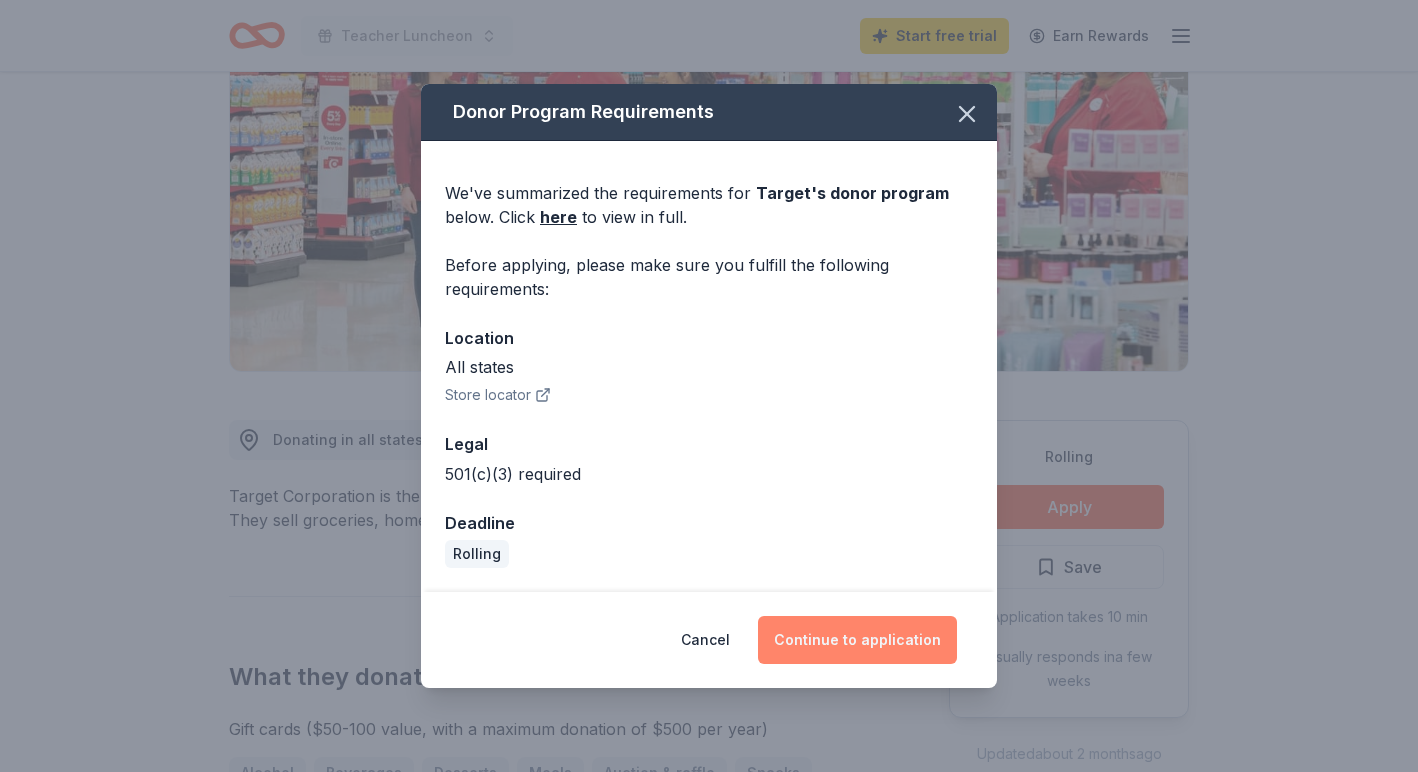 click on "Continue to application" at bounding box center [857, 640] 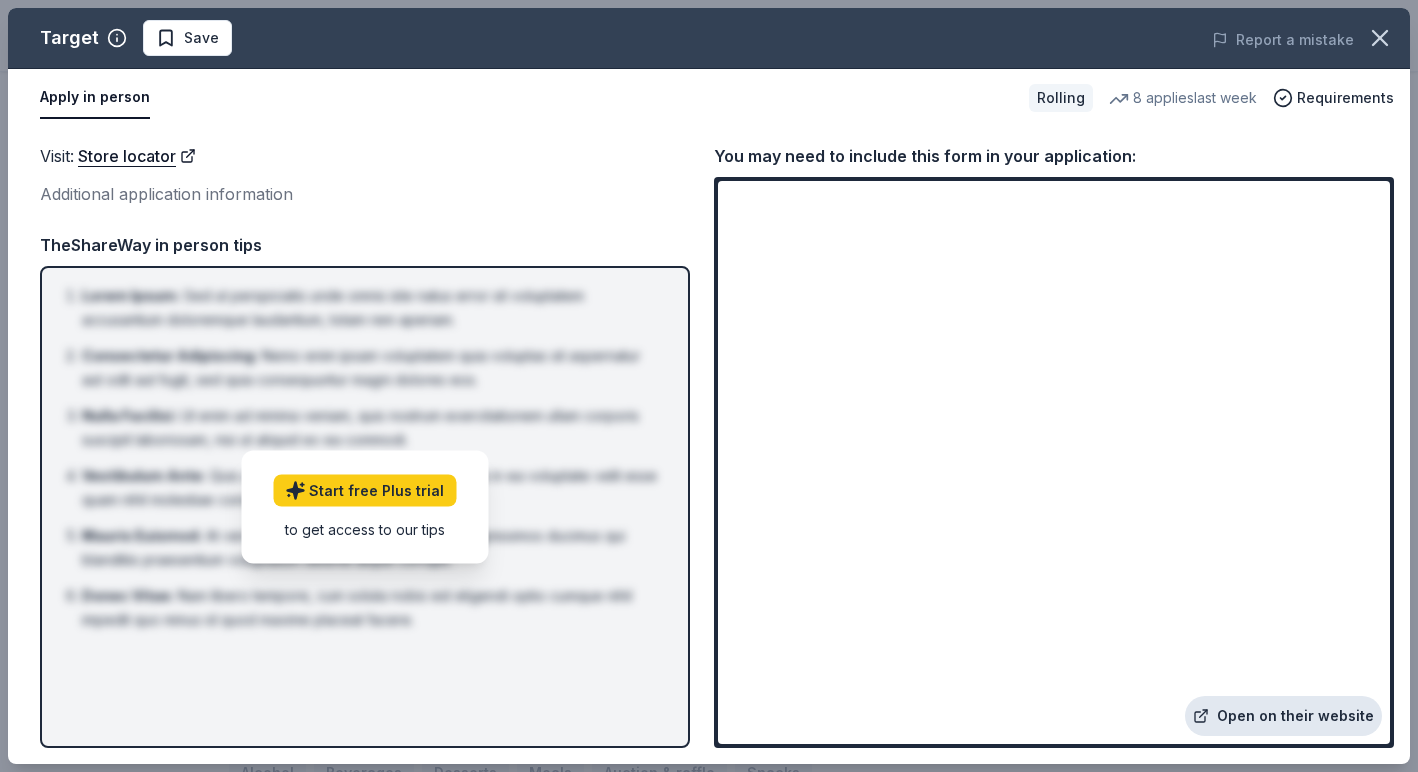 click on "Open on their website" at bounding box center (1283, 716) 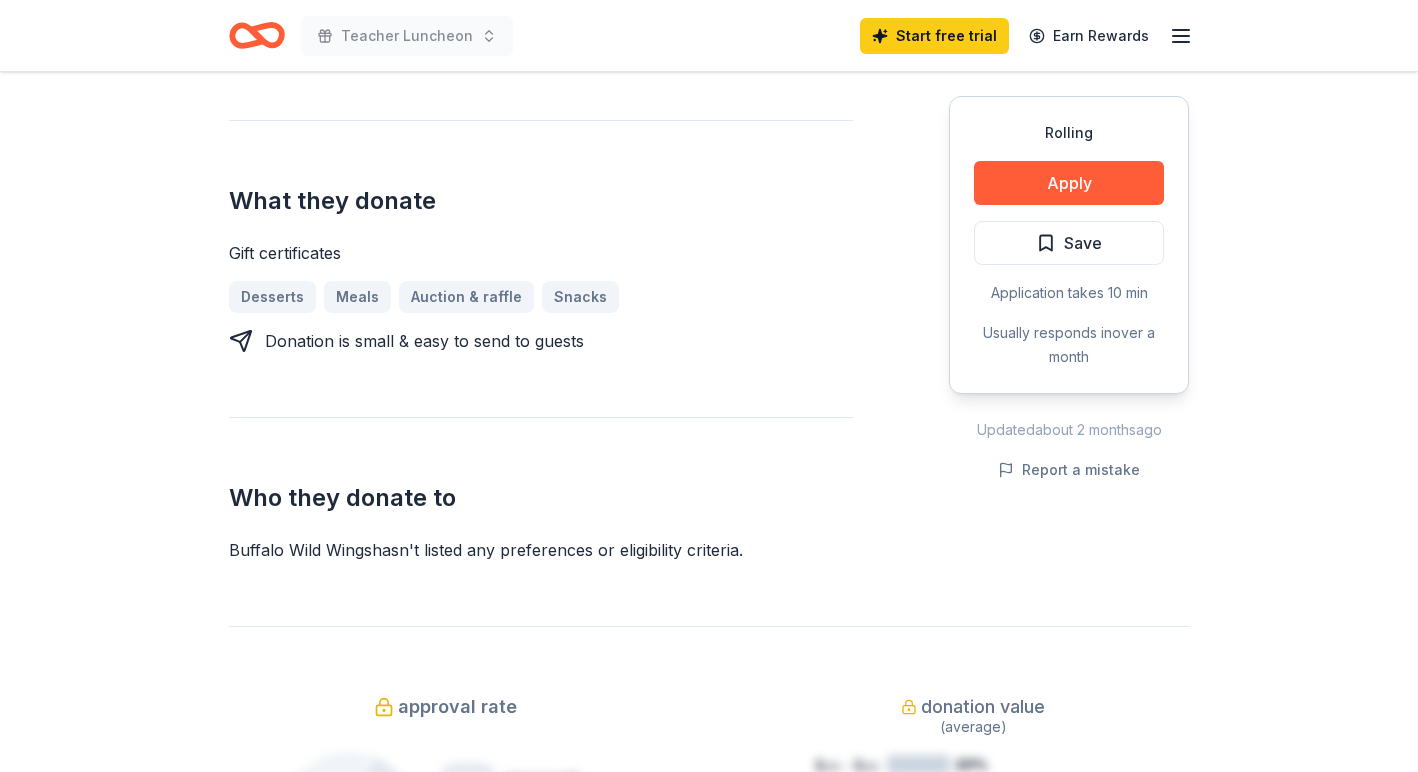 scroll, scrollTop: 713, scrollLeft: 0, axis: vertical 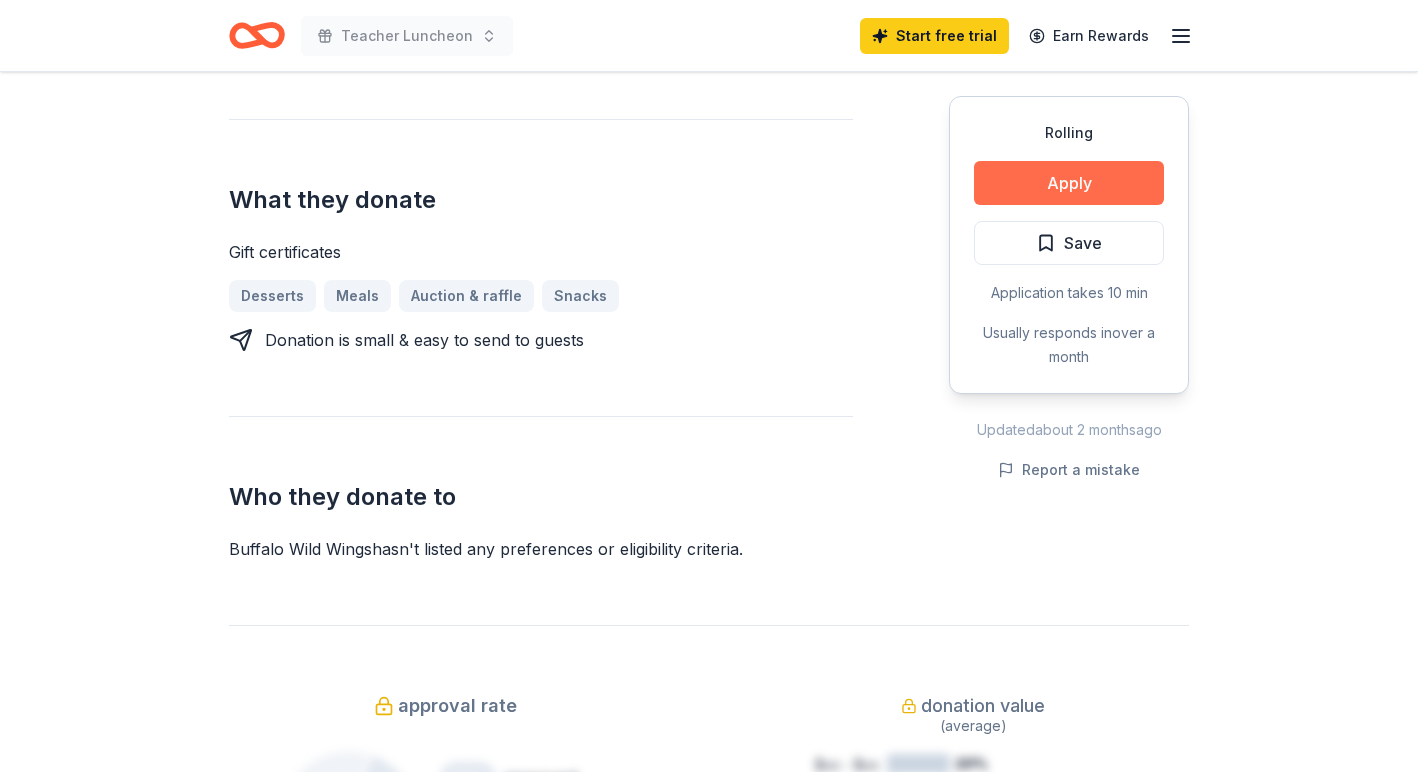 click on "Apply" at bounding box center (1069, 183) 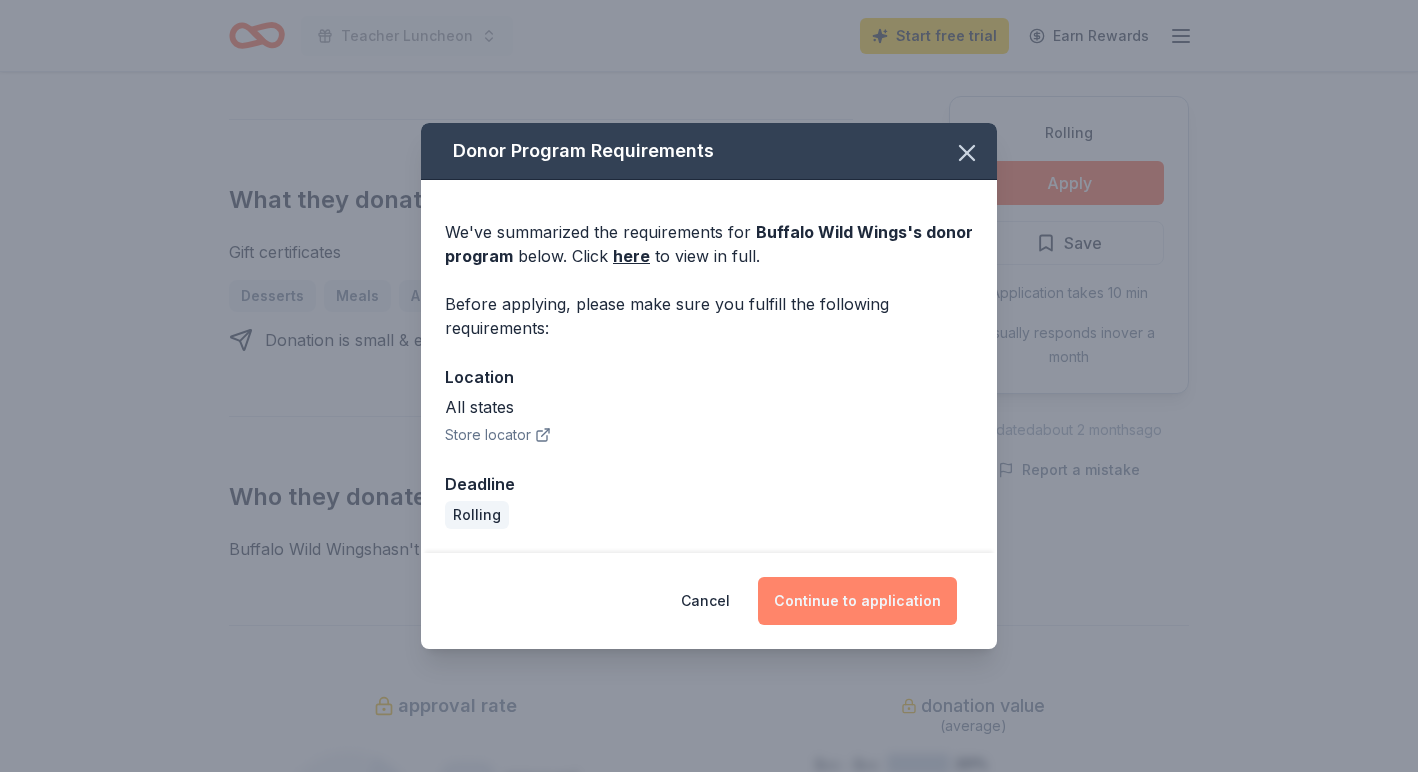 click on "Continue to application" at bounding box center (857, 601) 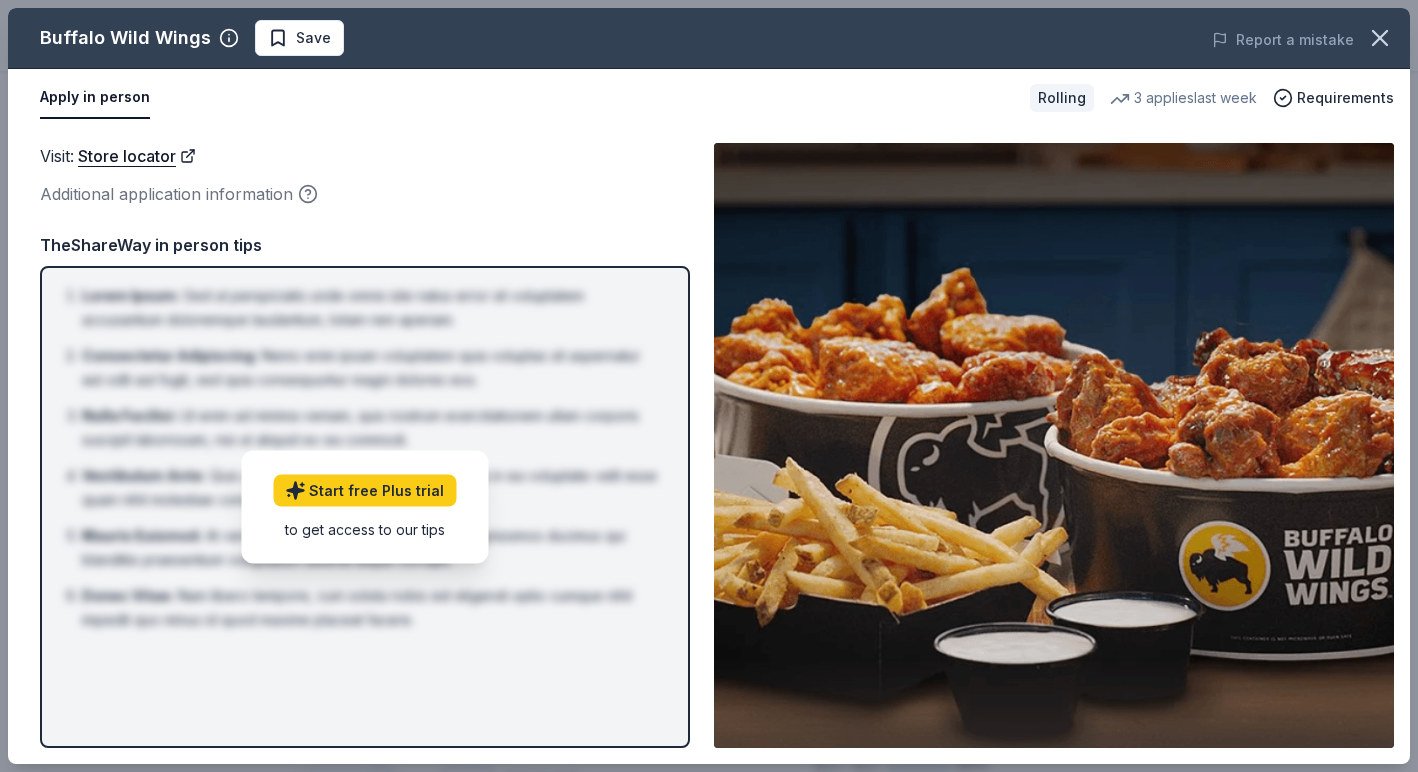 click at bounding box center (1054, 445) 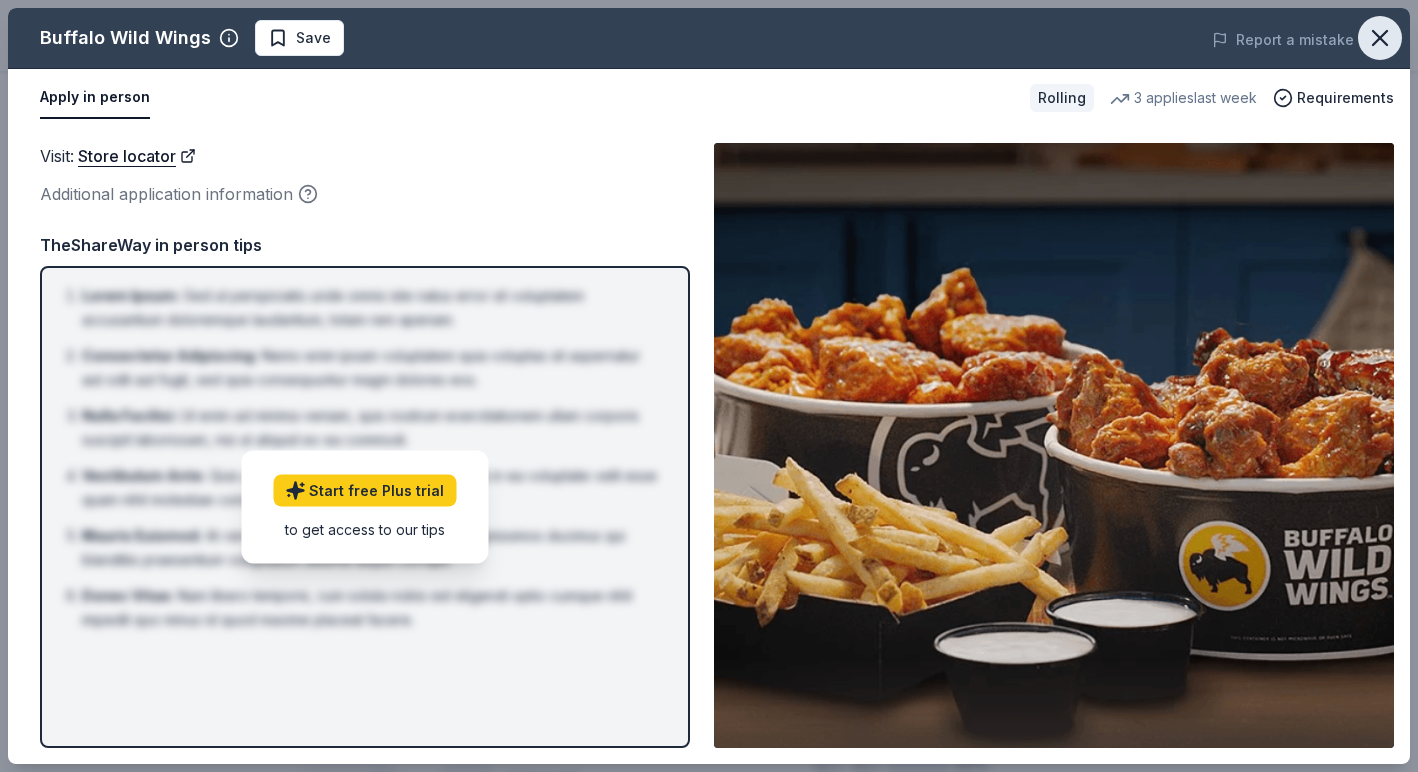 click 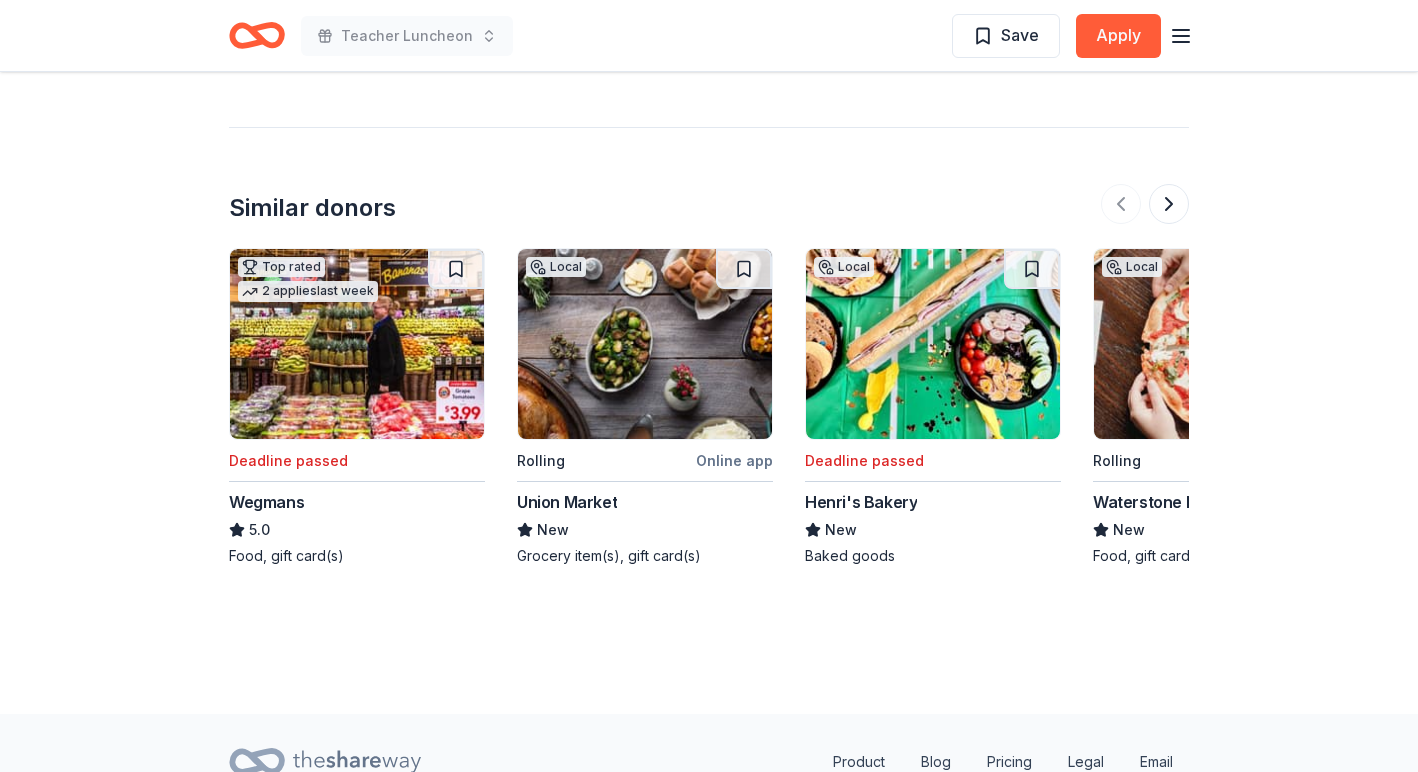 scroll, scrollTop: 2285, scrollLeft: 0, axis: vertical 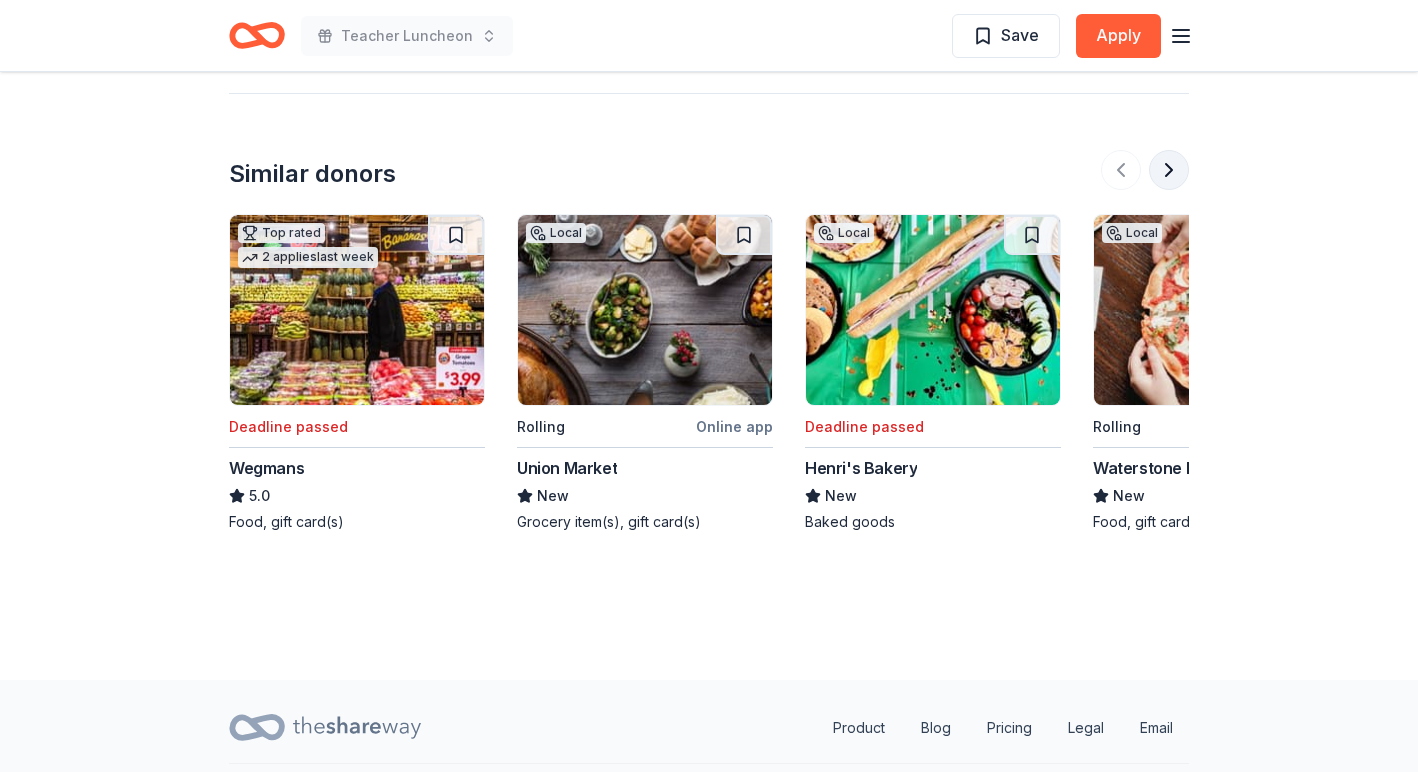 click at bounding box center (1169, 170) 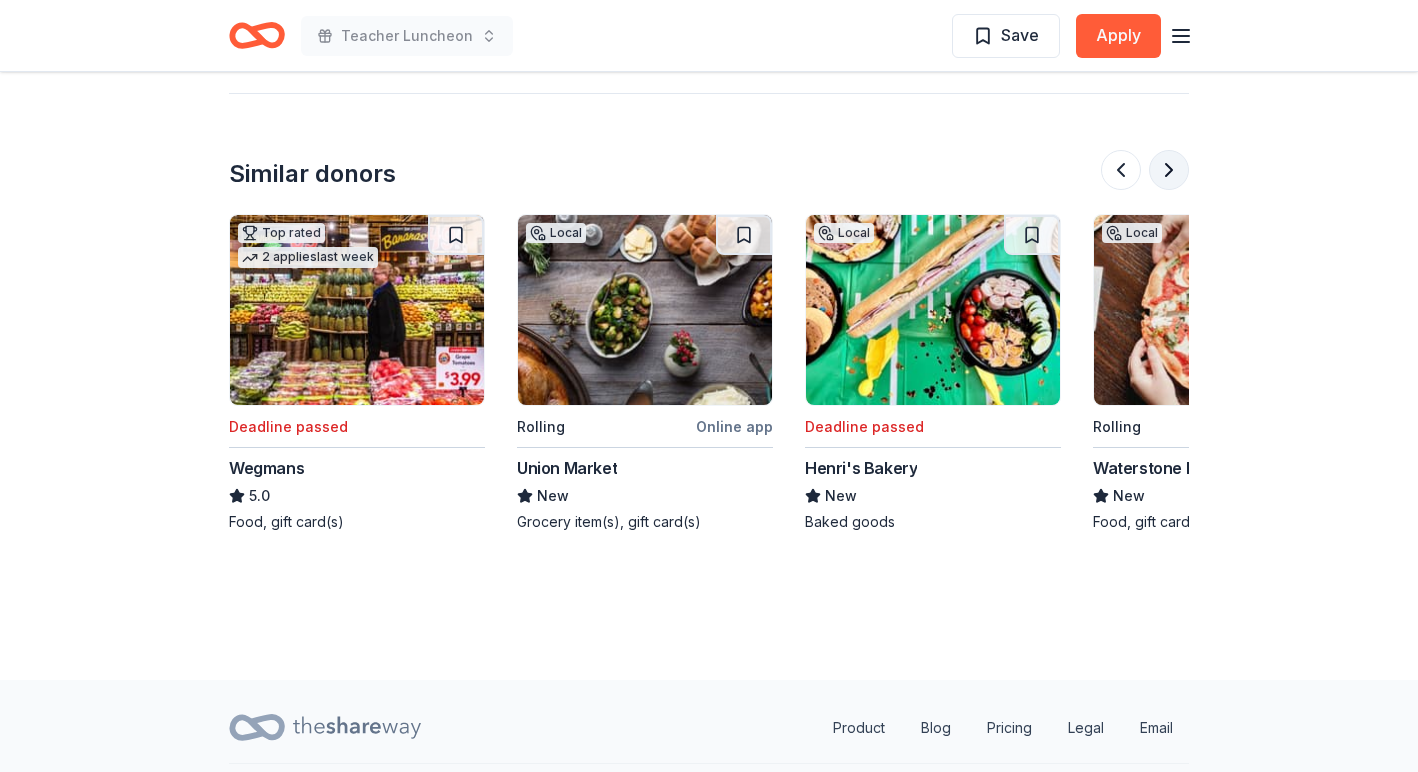 scroll, scrollTop: 0, scrollLeft: 864, axis: horizontal 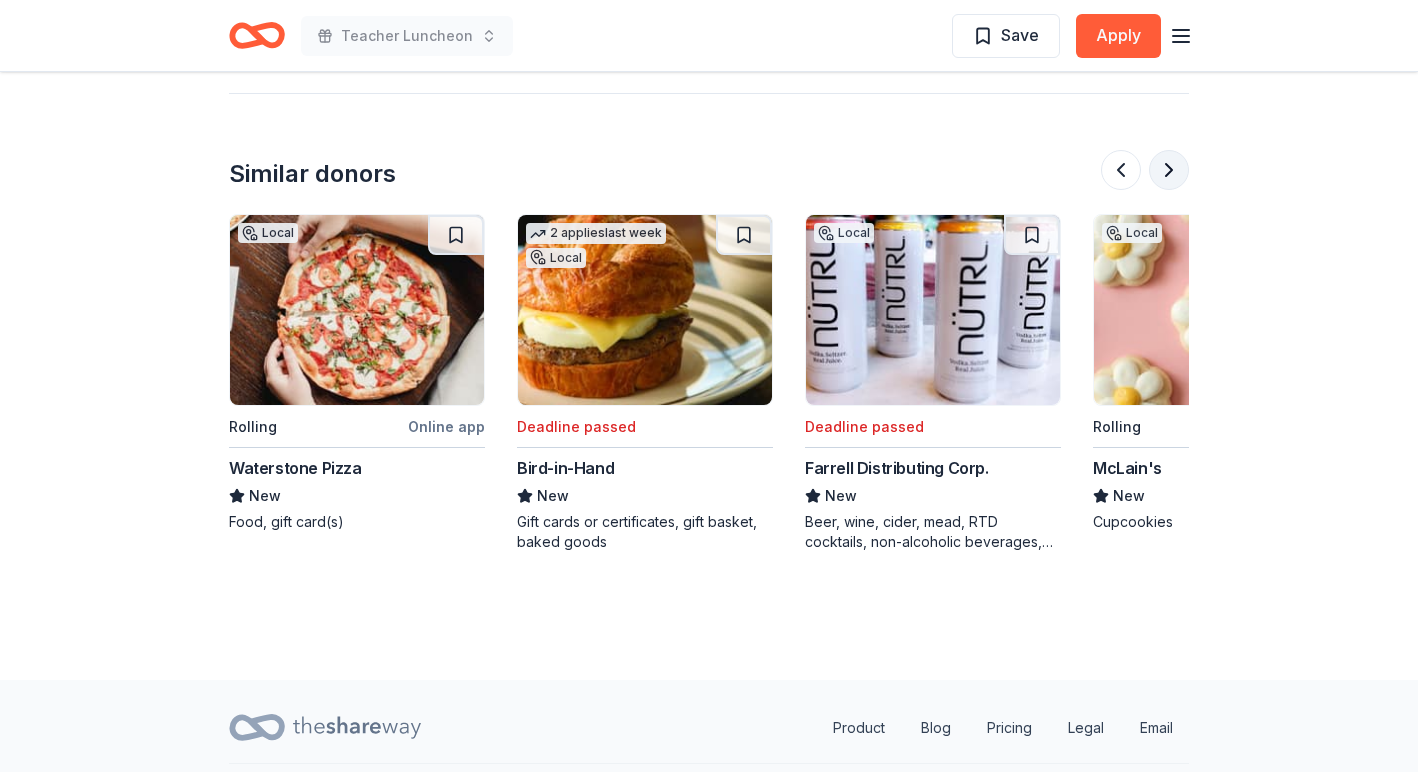 click at bounding box center (1169, 170) 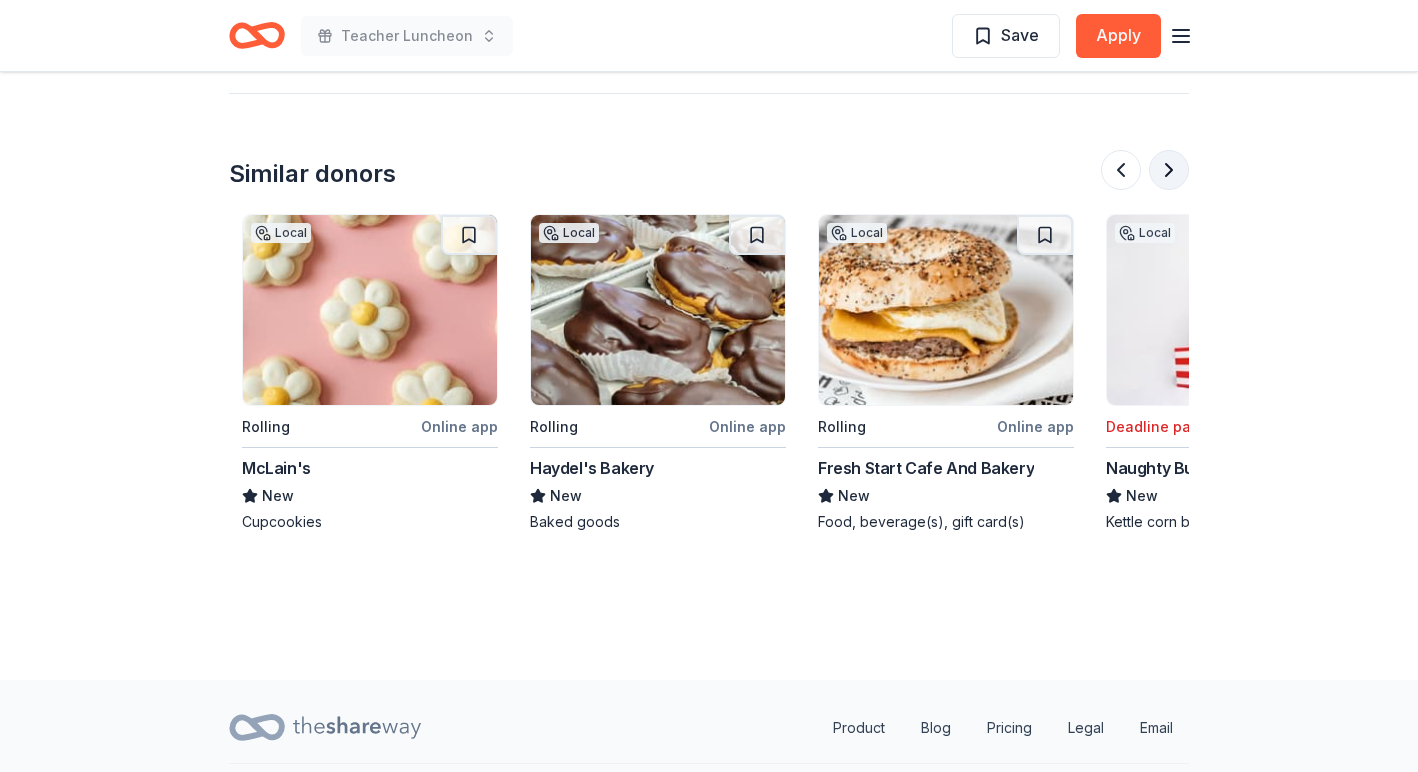 scroll, scrollTop: 0, scrollLeft: 1728, axis: horizontal 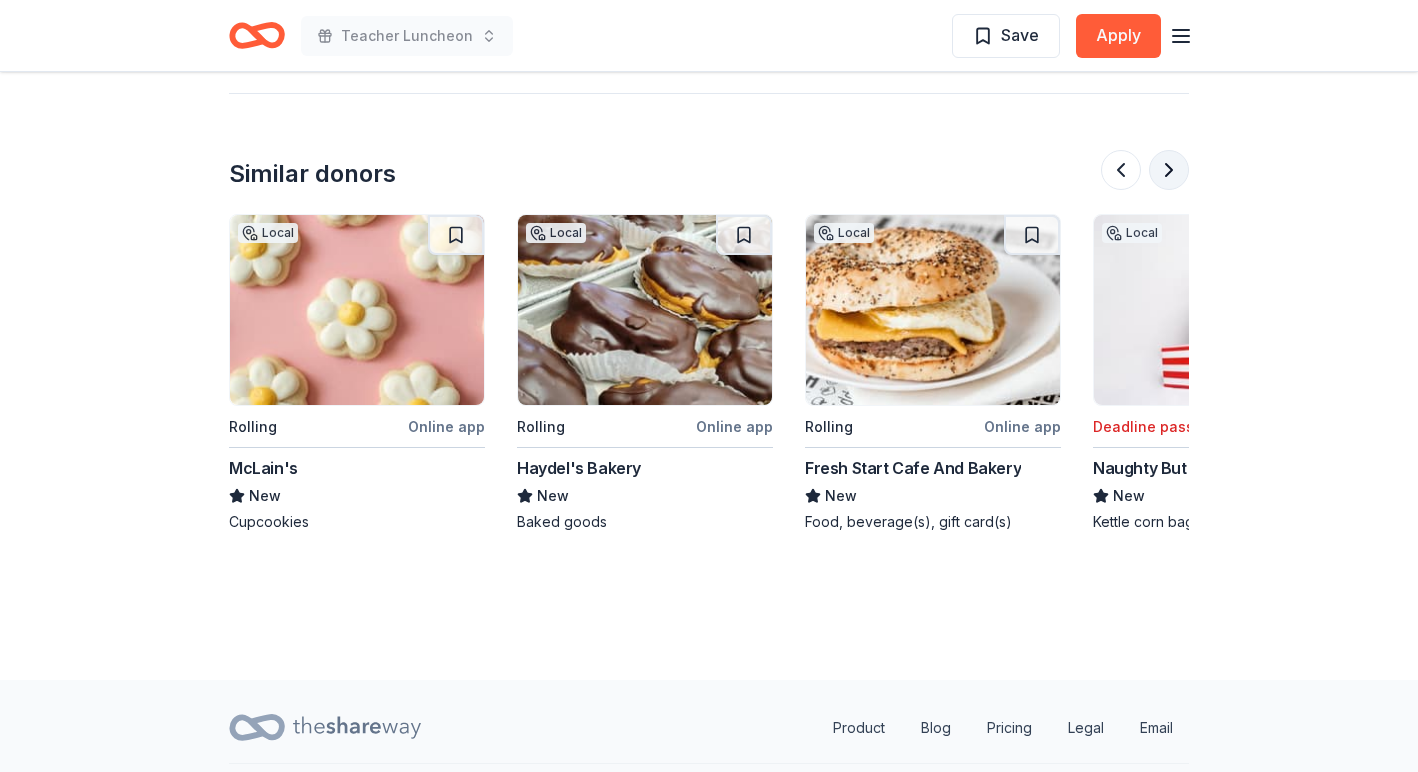 click at bounding box center [1169, 170] 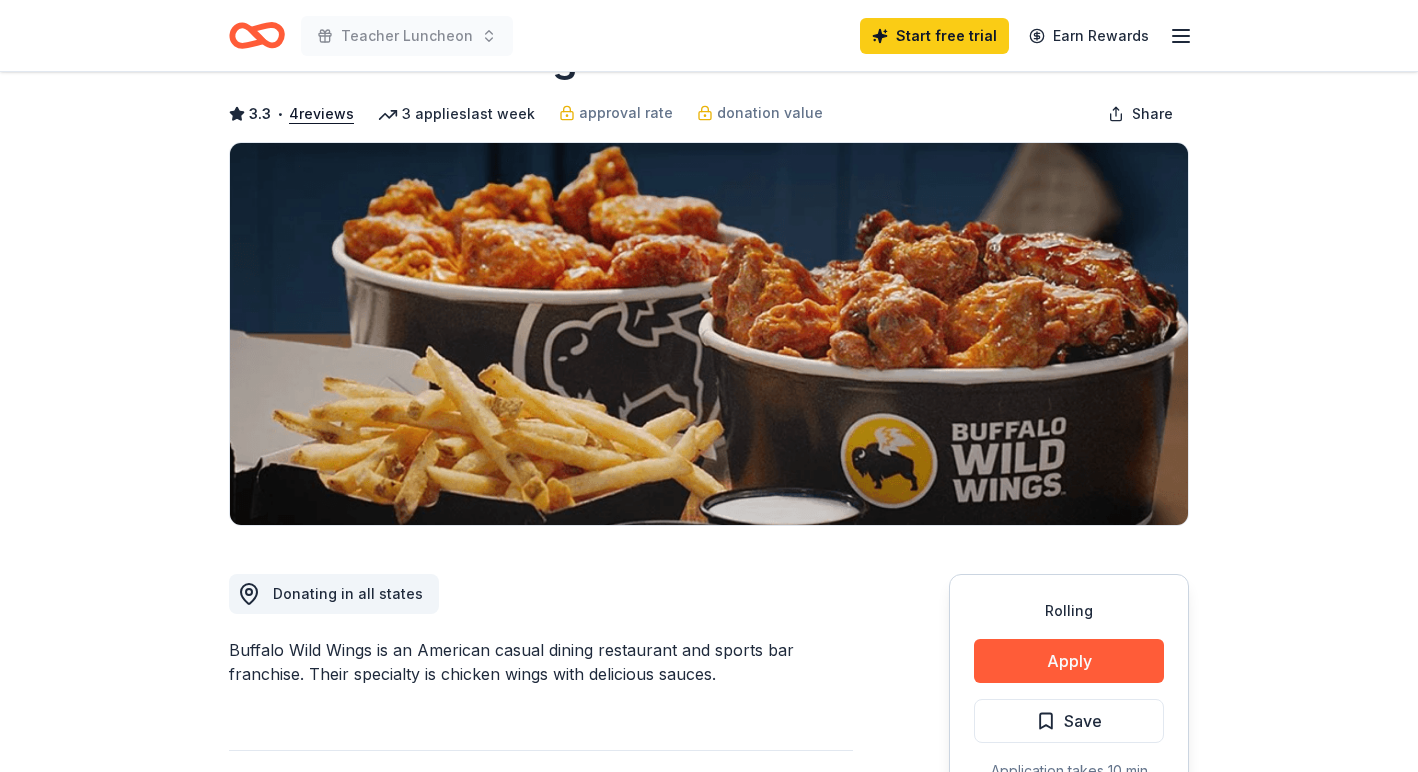 scroll, scrollTop: 80, scrollLeft: 0, axis: vertical 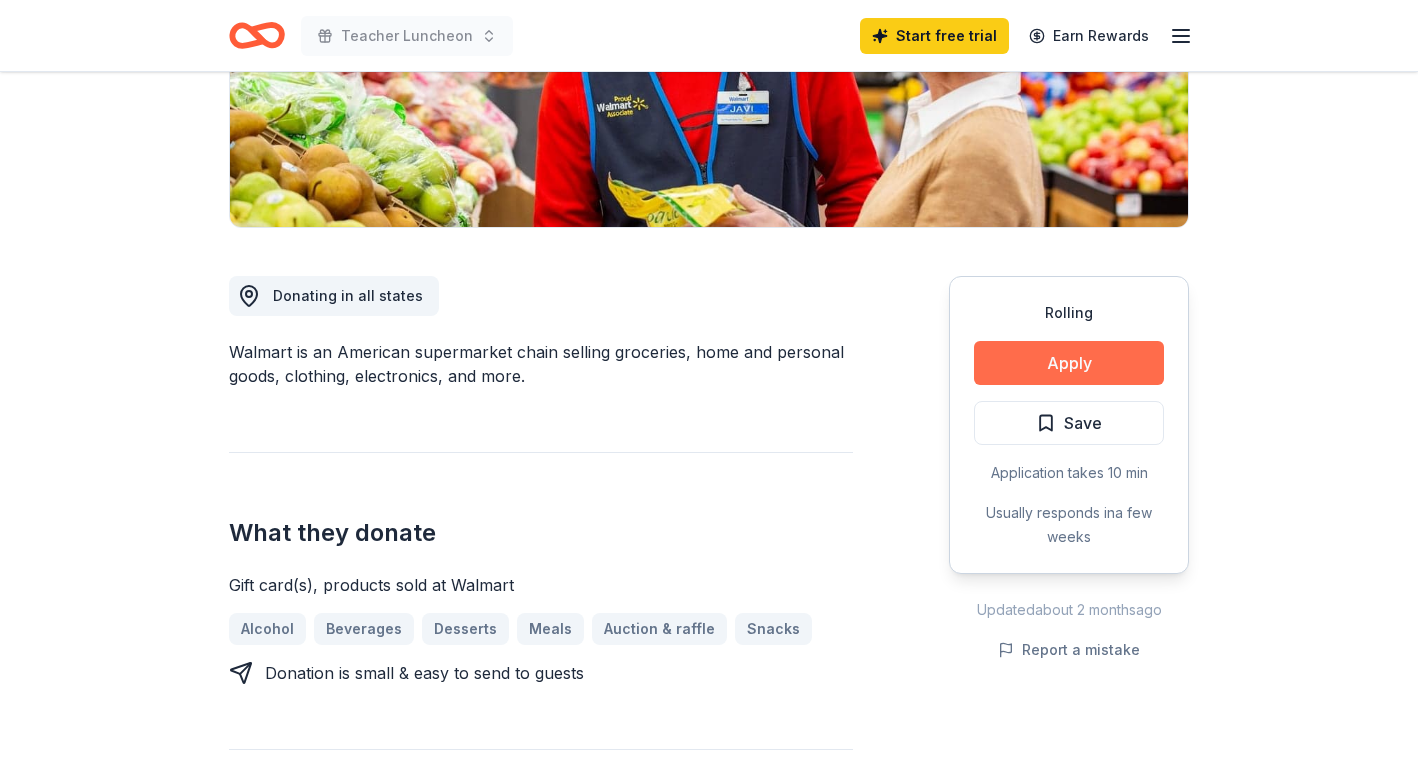 click on "Apply" at bounding box center [1069, 363] 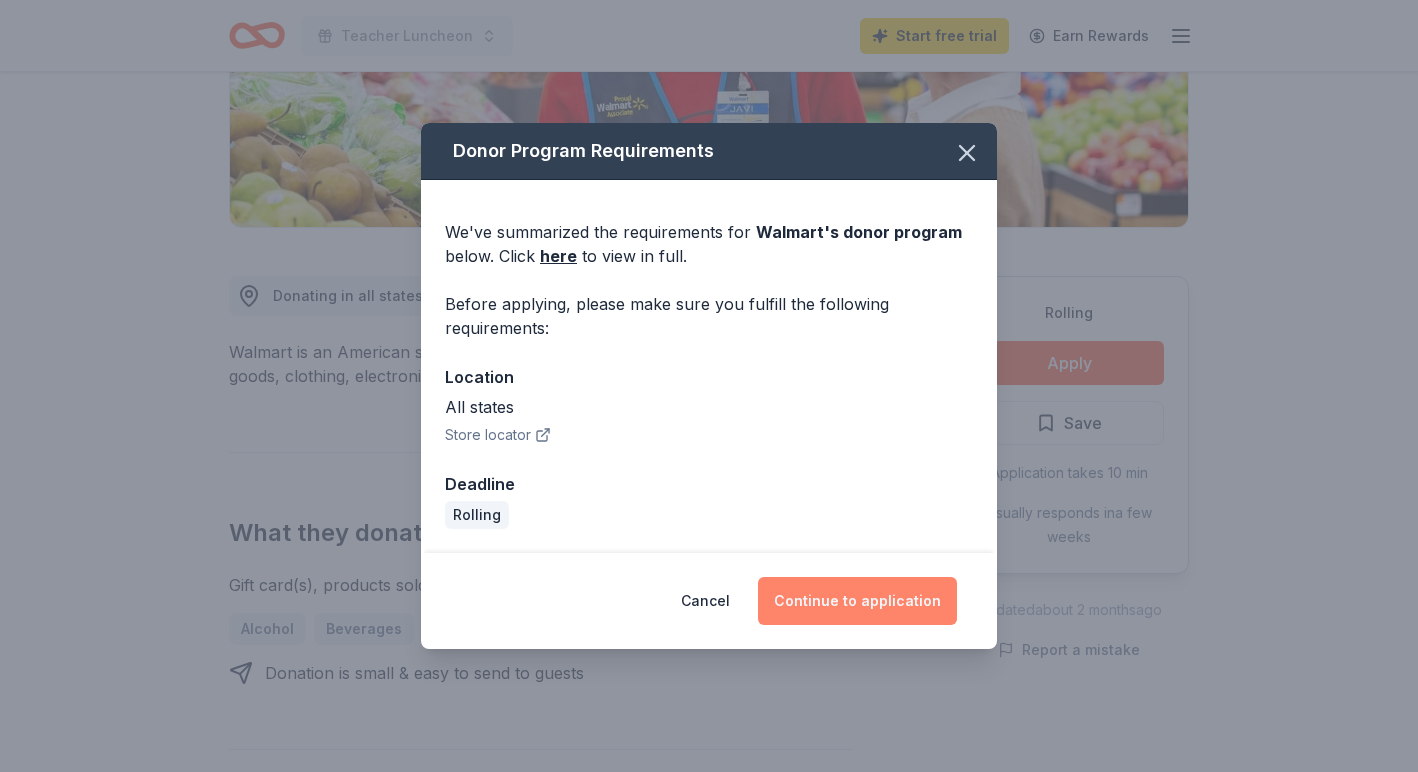 click on "Continue to application" at bounding box center [857, 601] 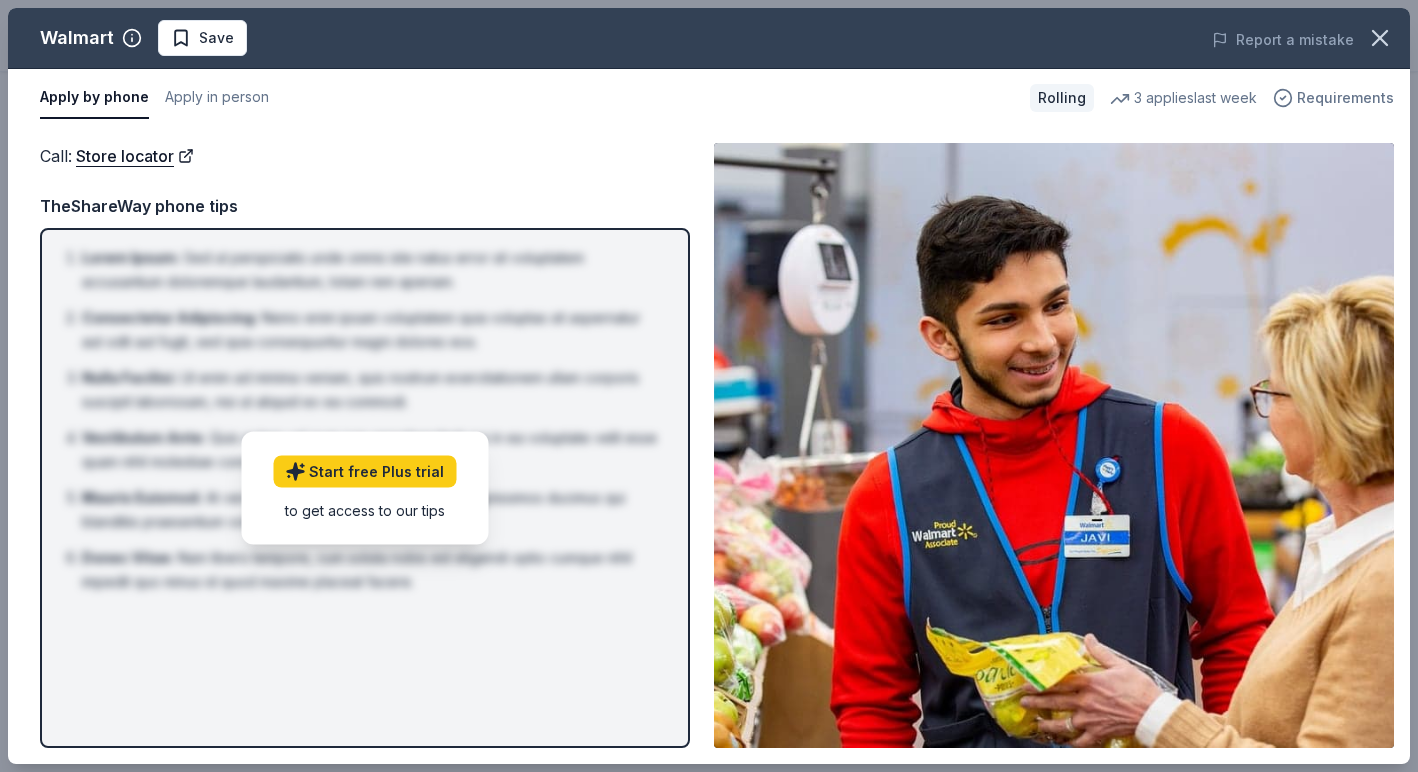 click on "Requirements" at bounding box center [1345, 98] 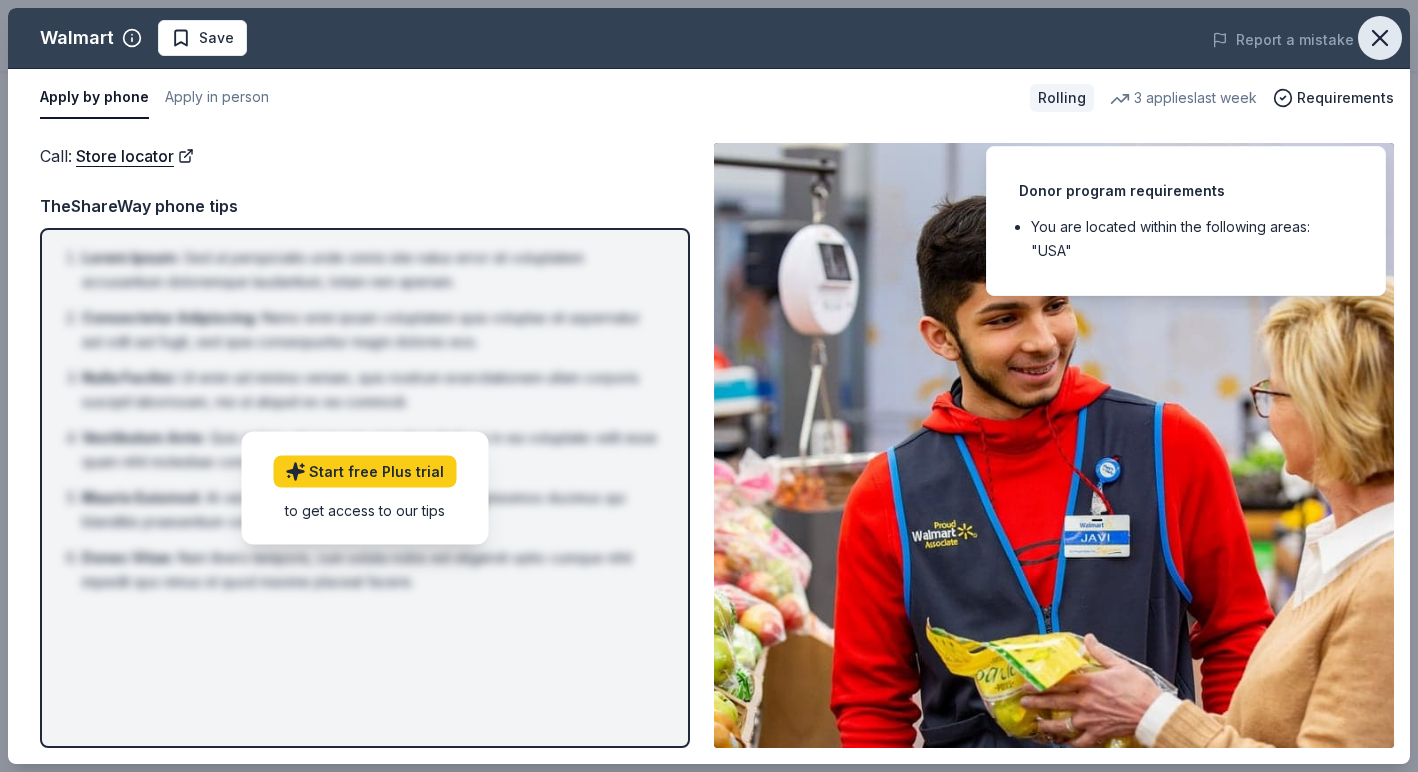 click 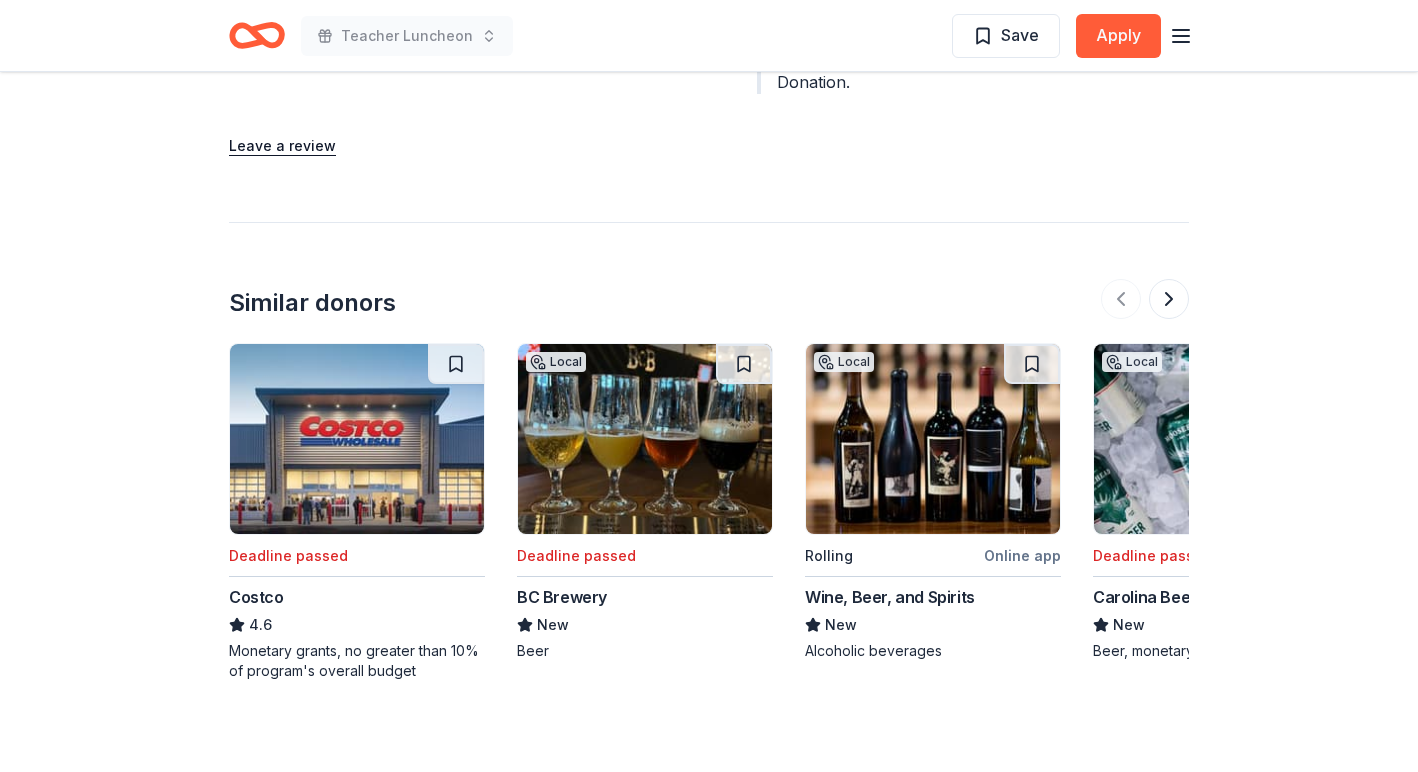 scroll, scrollTop: 2273, scrollLeft: 0, axis: vertical 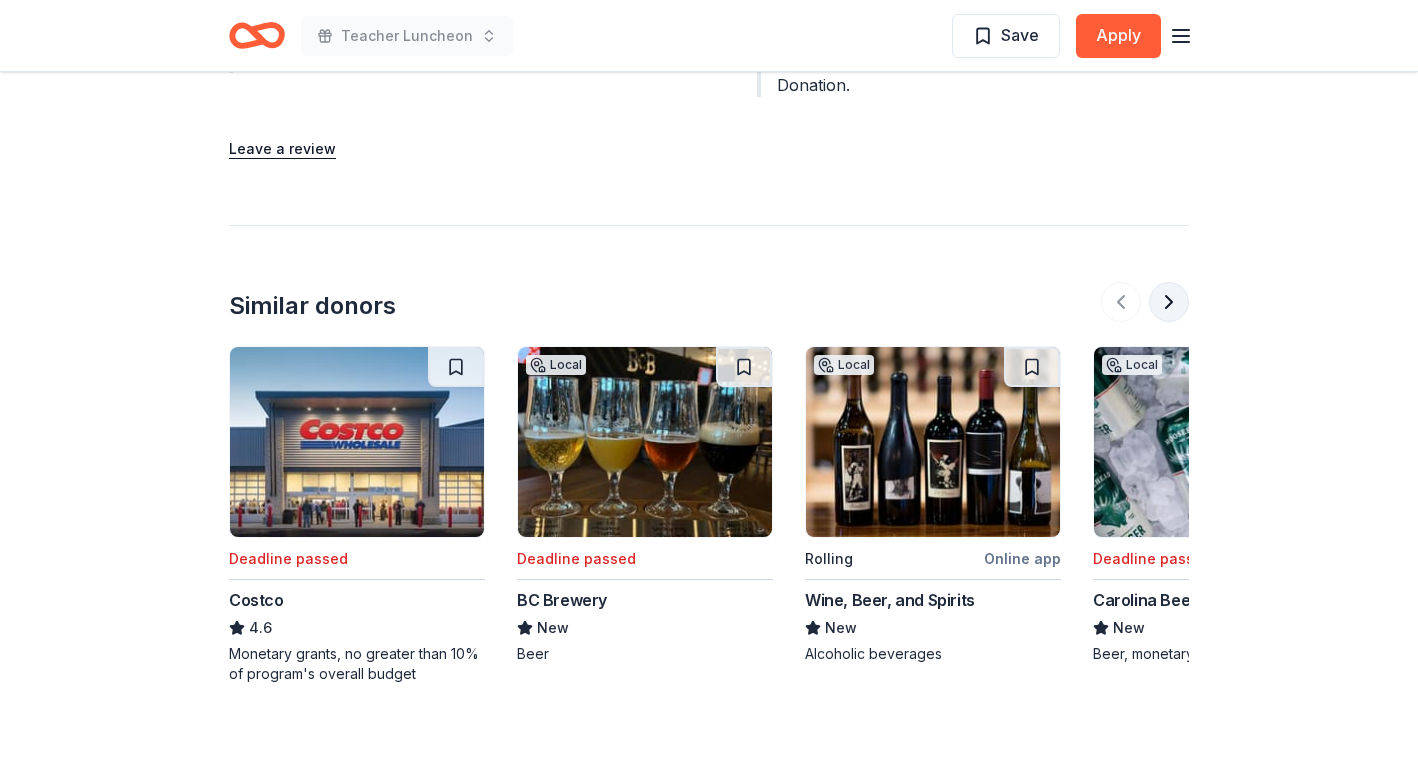 click at bounding box center [1169, 302] 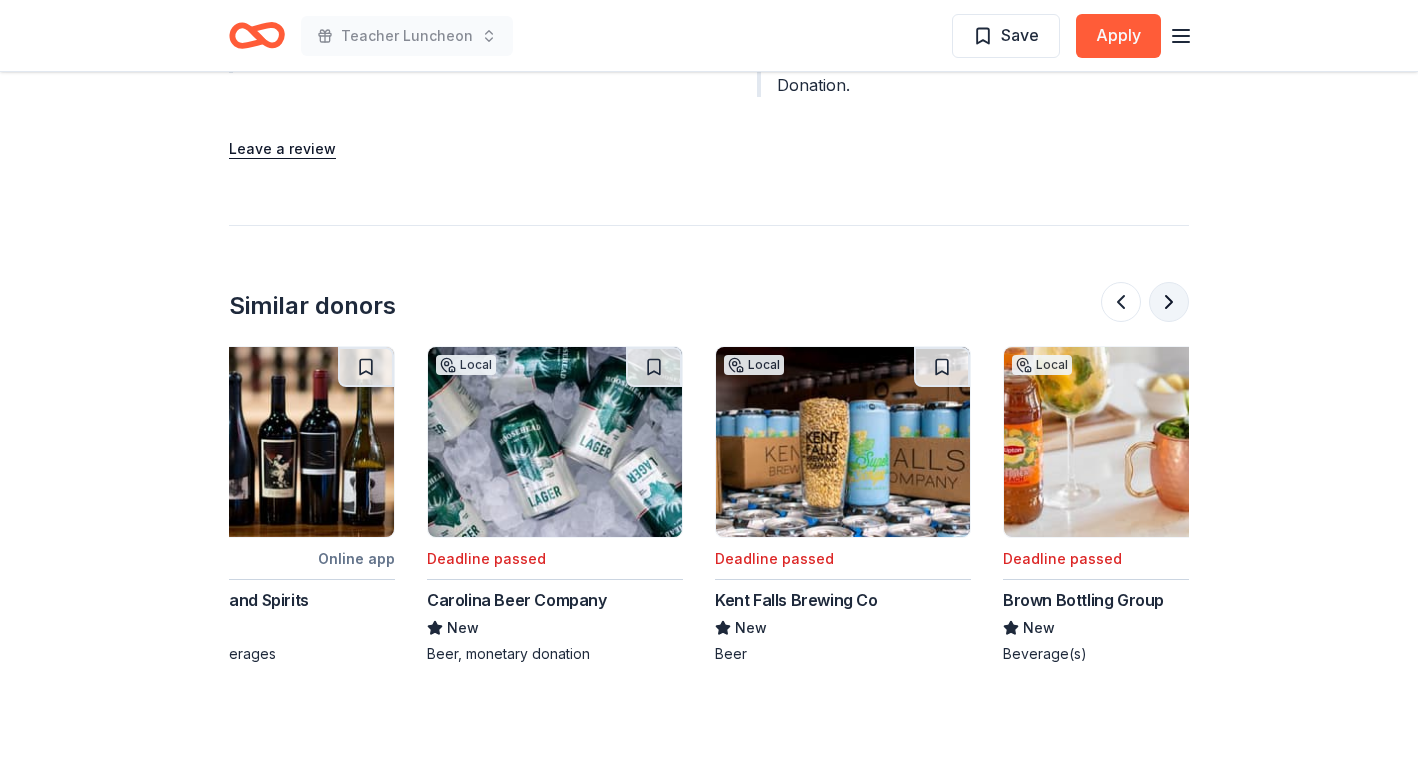 scroll, scrollTop: 0, scrollLeft: 864, axis: horizontal 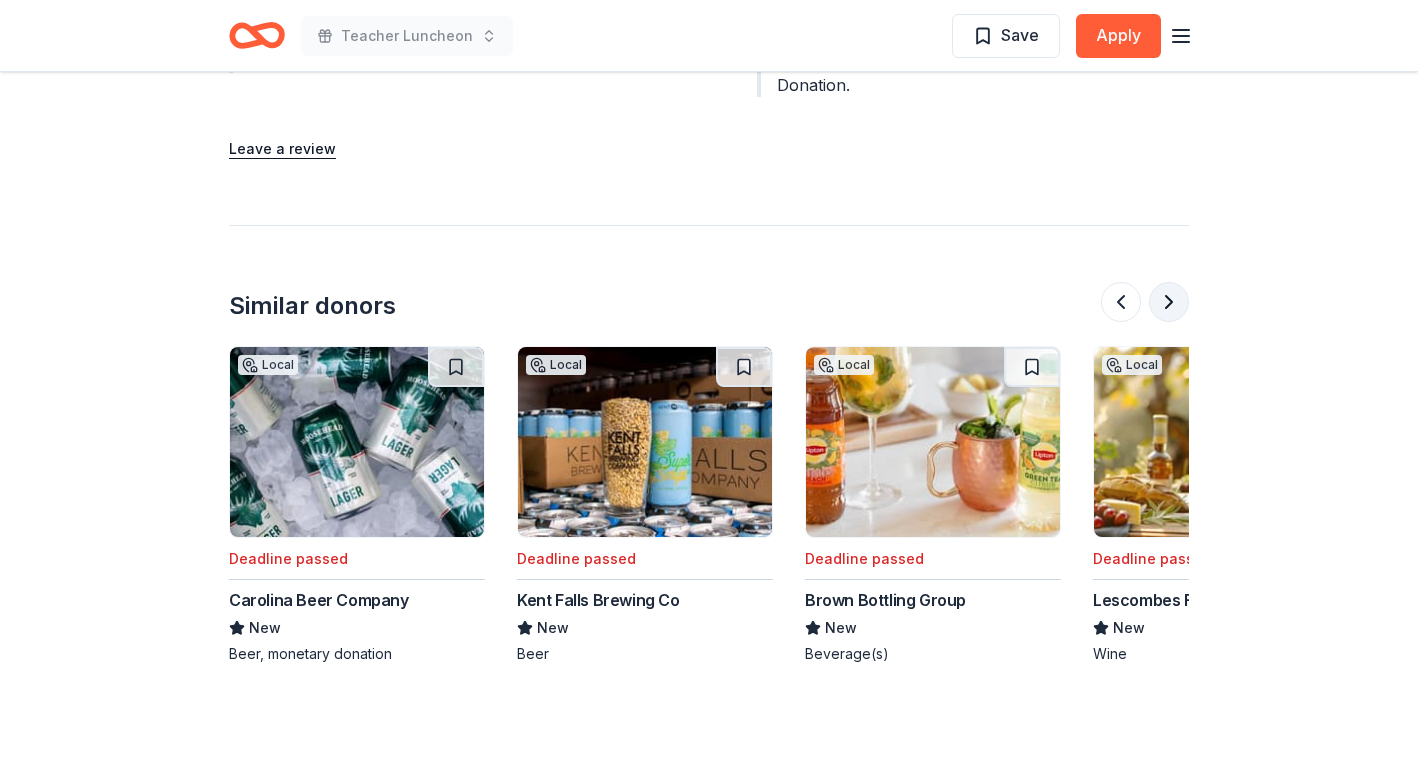 click at bounding box center (1169, 302) 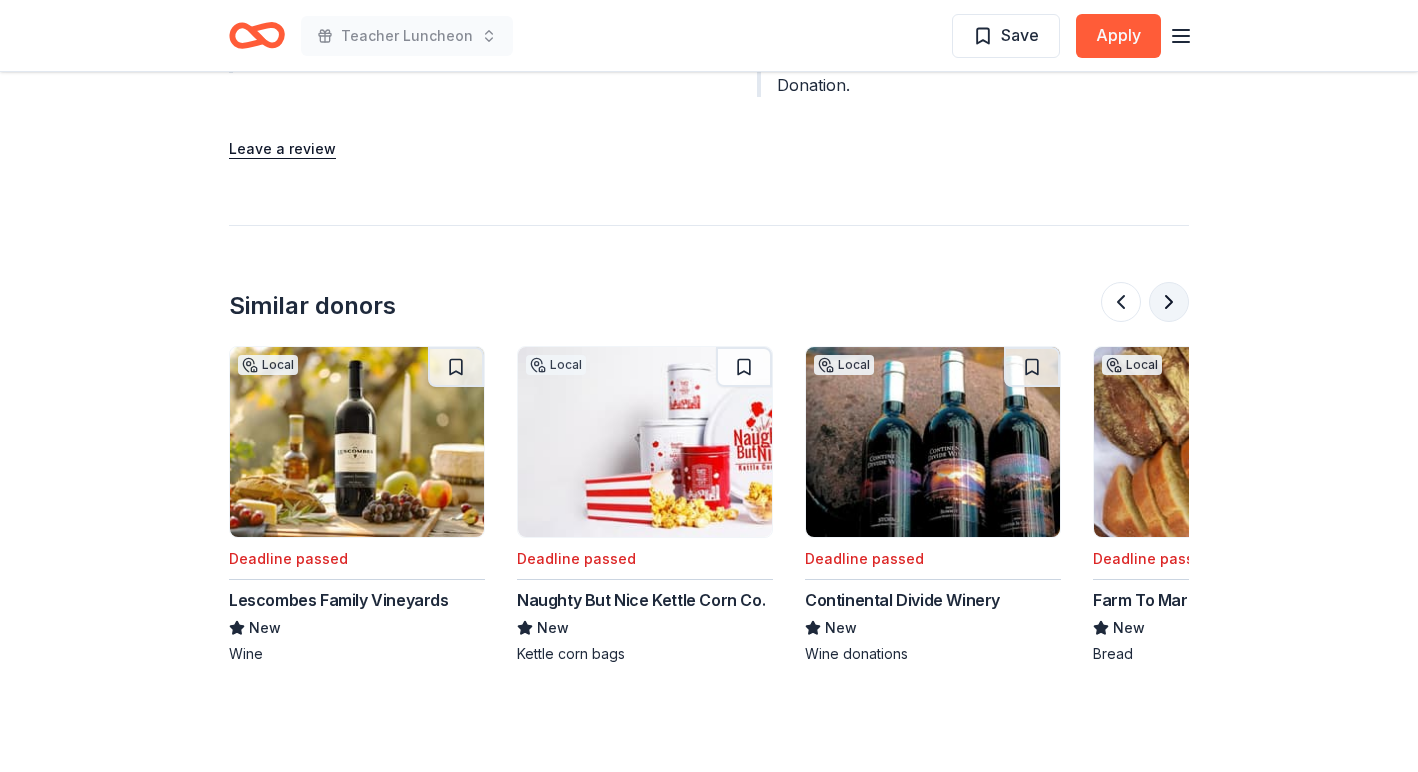 click at bounding box center [1169, 302] 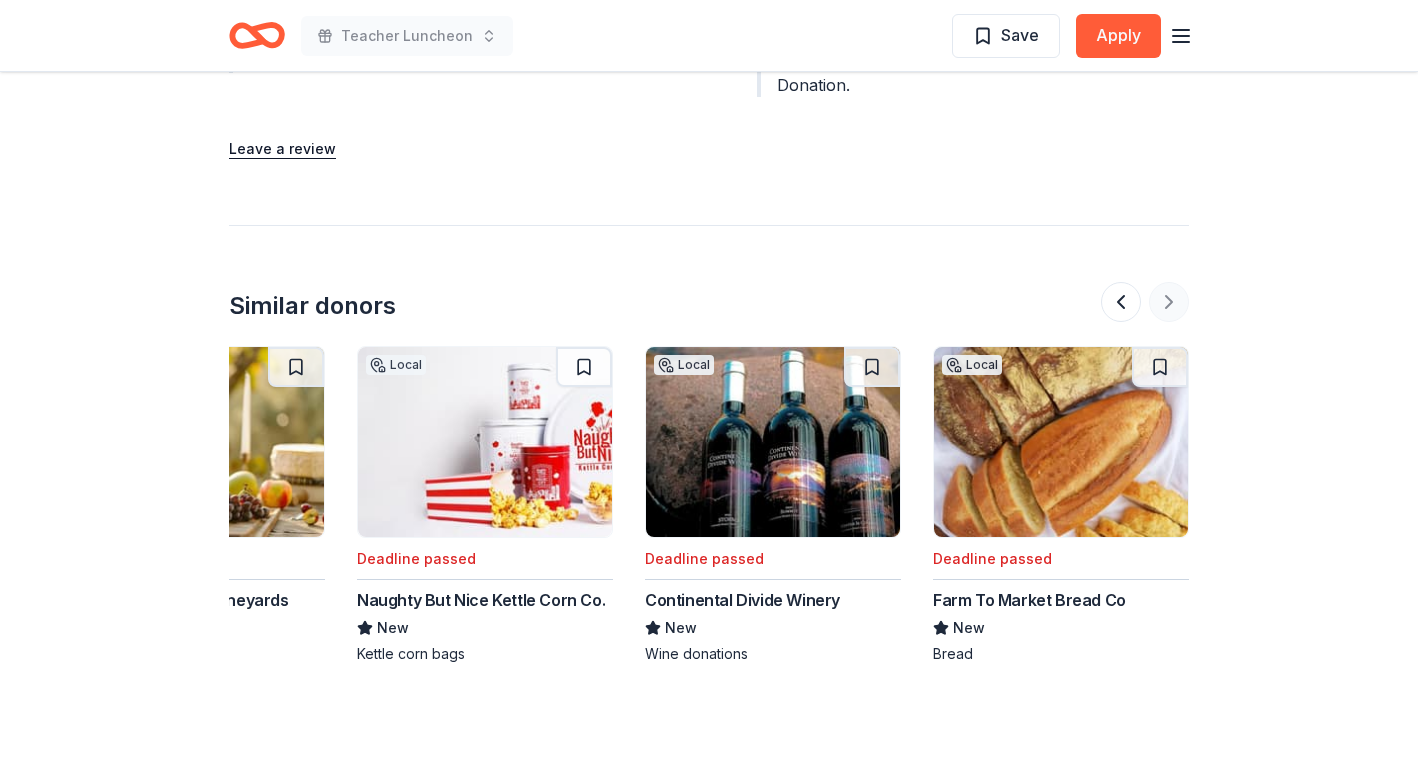 click at bounding box center (1145, 302) 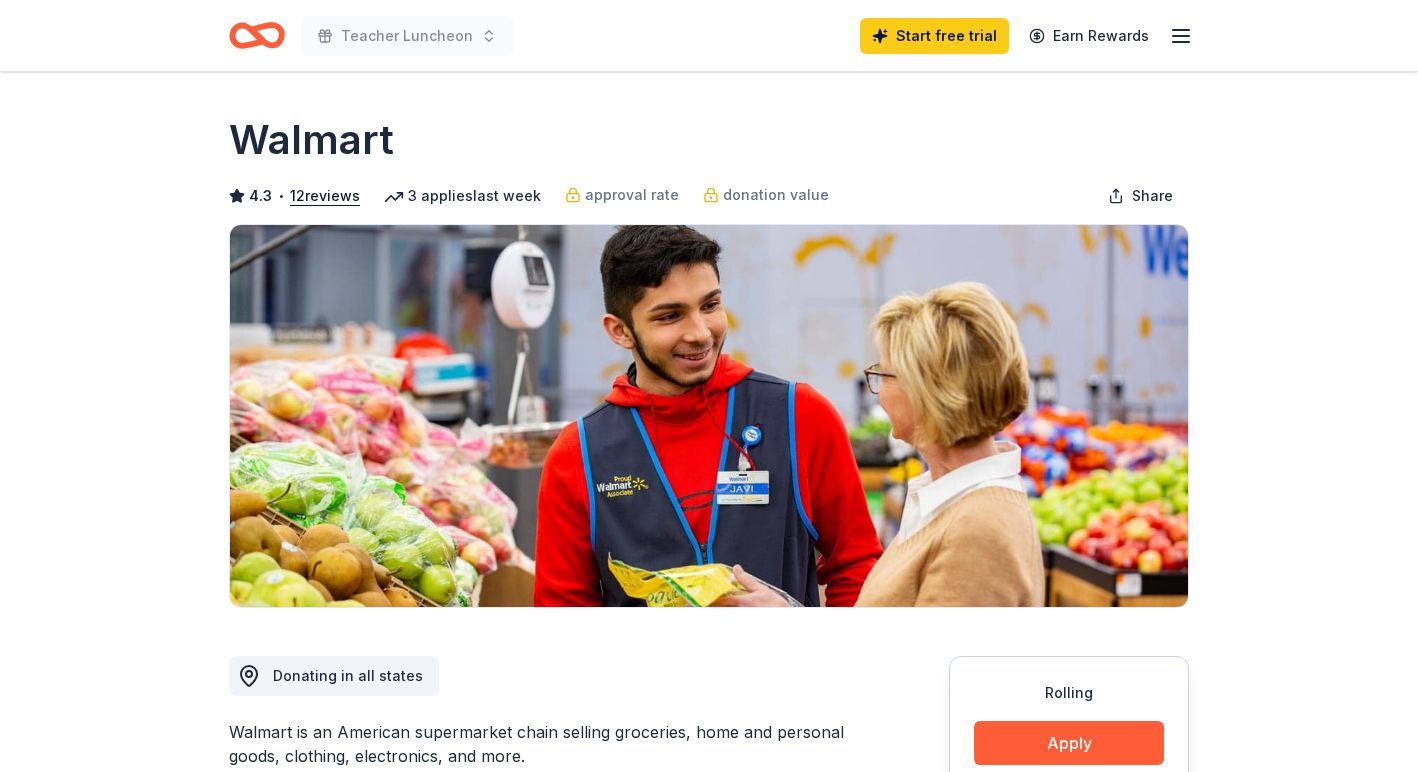 scroll, scrollTop: 0, scrollLeft: 0, axis: both 